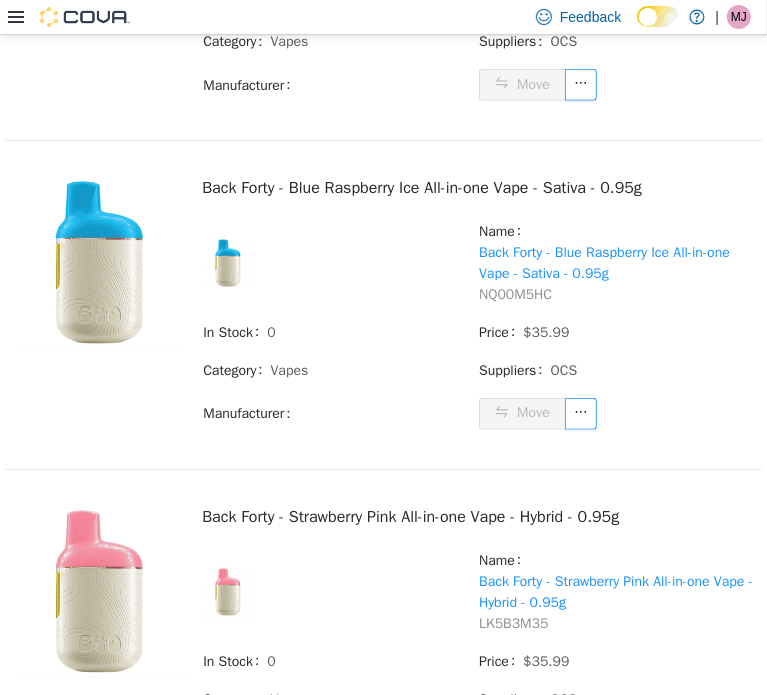 scroll, scrollTop: 0, scrollLeft: 0, axis: both 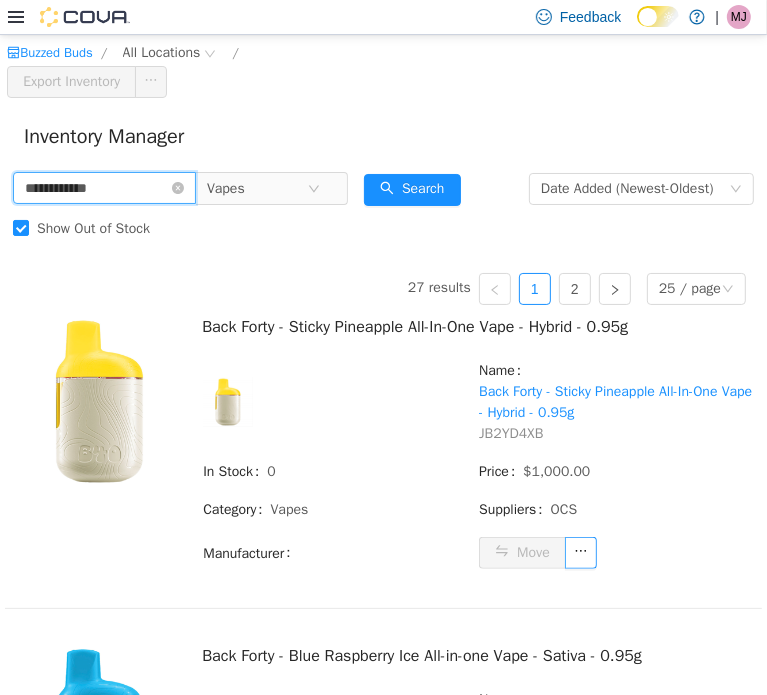 drag, startPoint x: 90, startPoint y: 194, endPoint x: 28, endPoint y: 193, distance: 62.008064 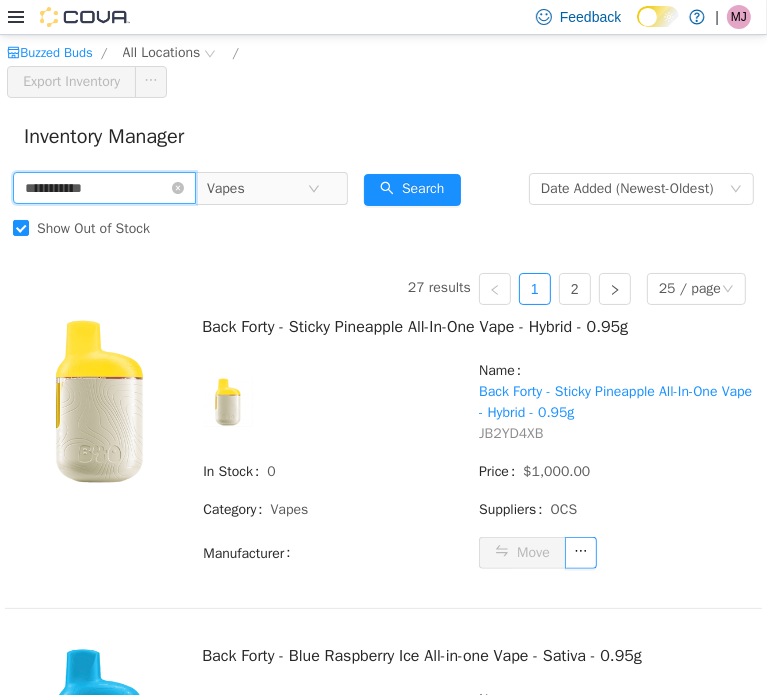 type on "**********" 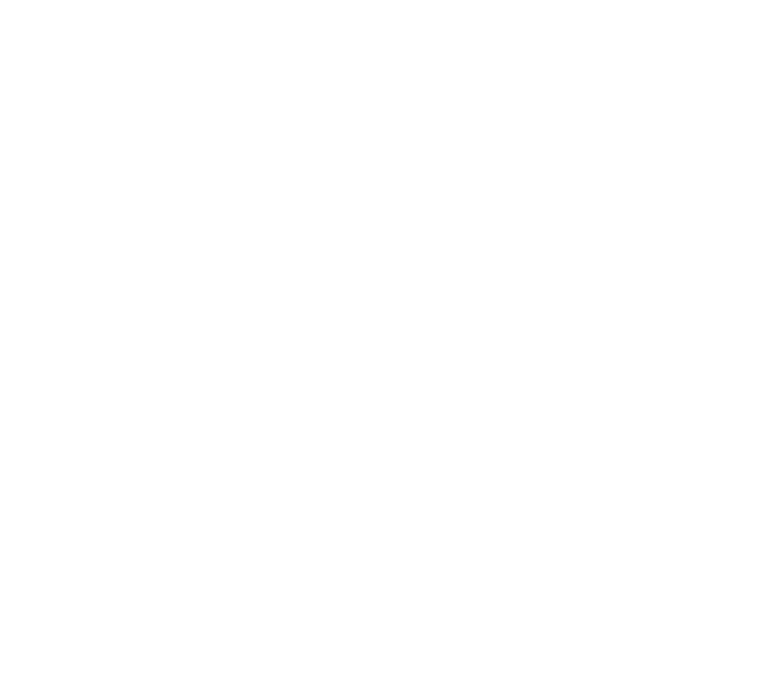 scroll, scrollTop: 0, scrollLeft: 0, axis: both 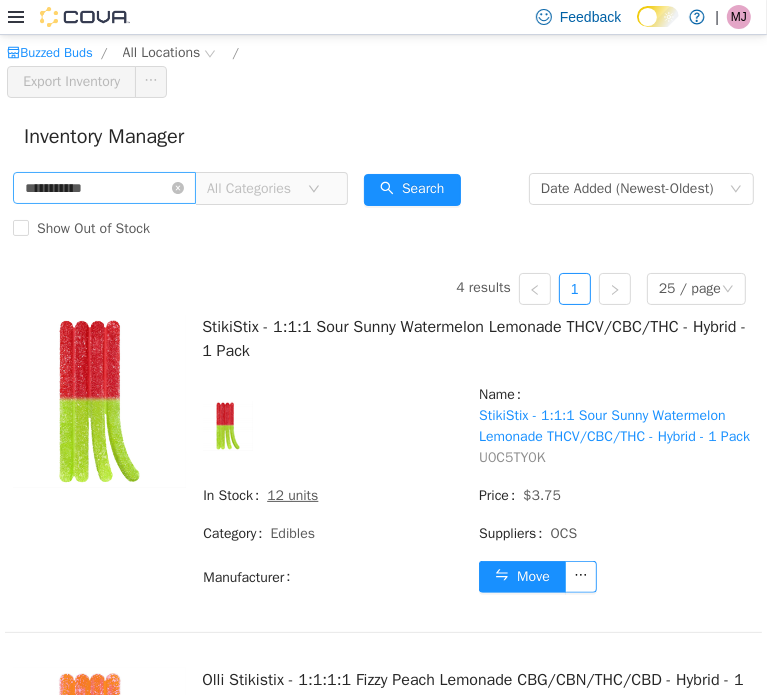 click on "**********" at bounding box center [104, 187] 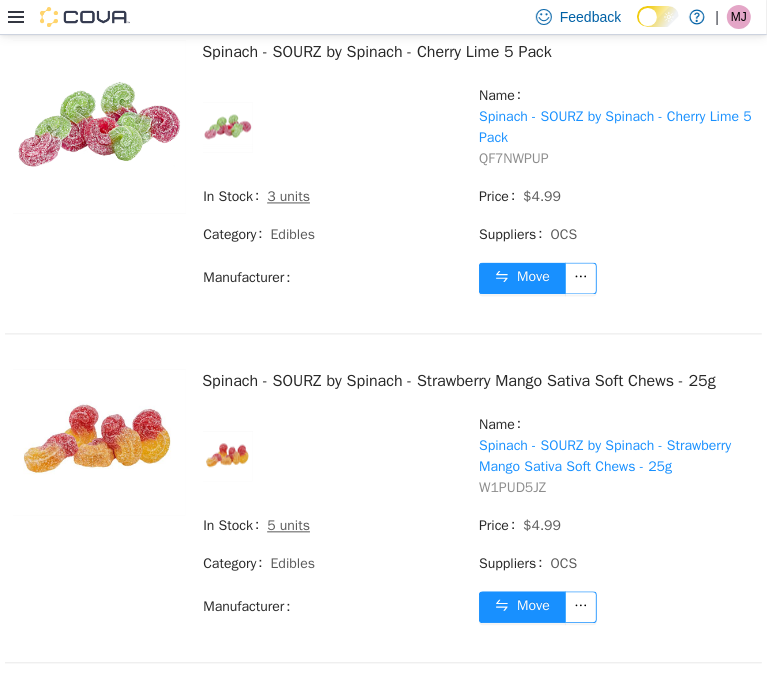 scroll, scrollTop: 2174, scrollLeft: 0, axis: vertical 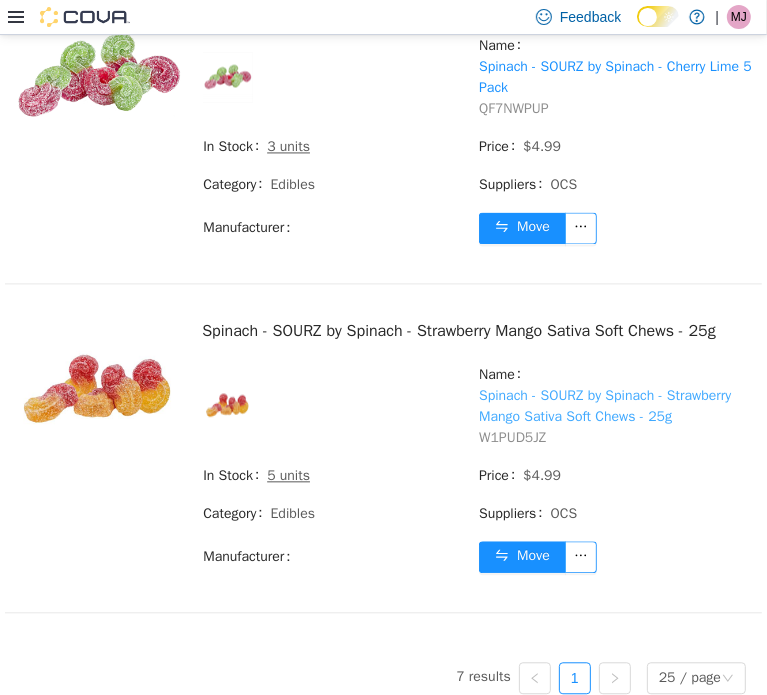 click on "Spinach - SOURZ by Spinach - Strawberry Mango Sativa Soft Chews - 25g" at bounding box center (605, 405) 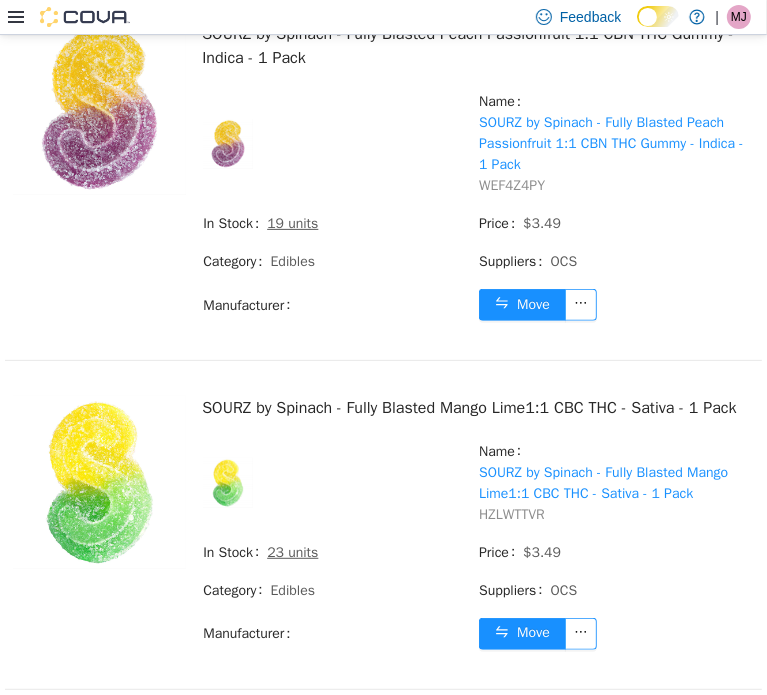 scroll, scrollTop: 0, scrollLeft: 0, axis: both 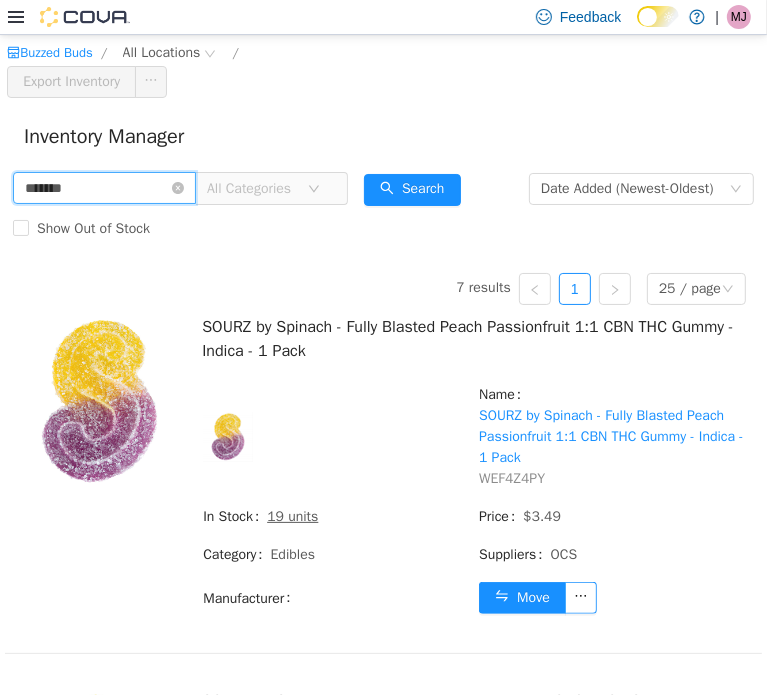 click on "*******" at bounding box center (104, 187) 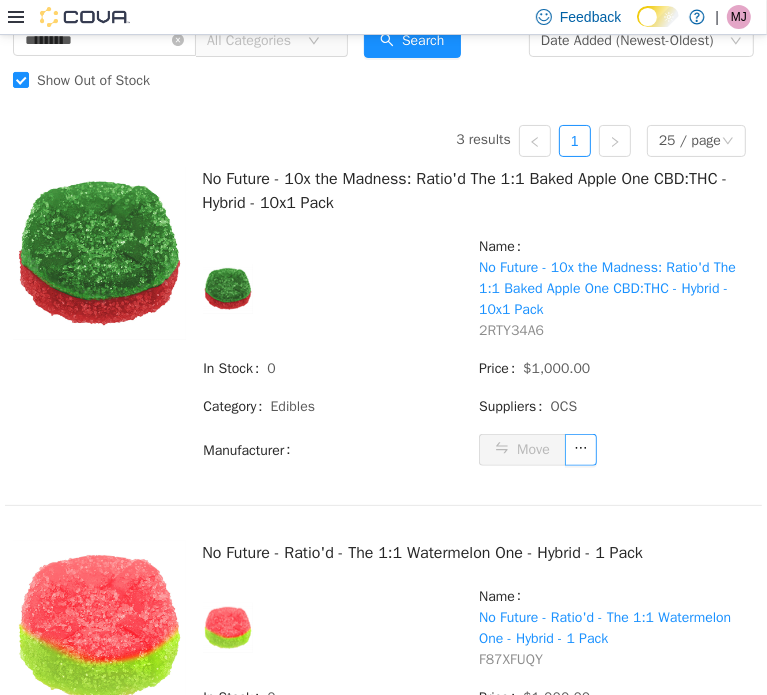 scroll, scrollTop: 148, scrollLeft: 0, axis: vertical 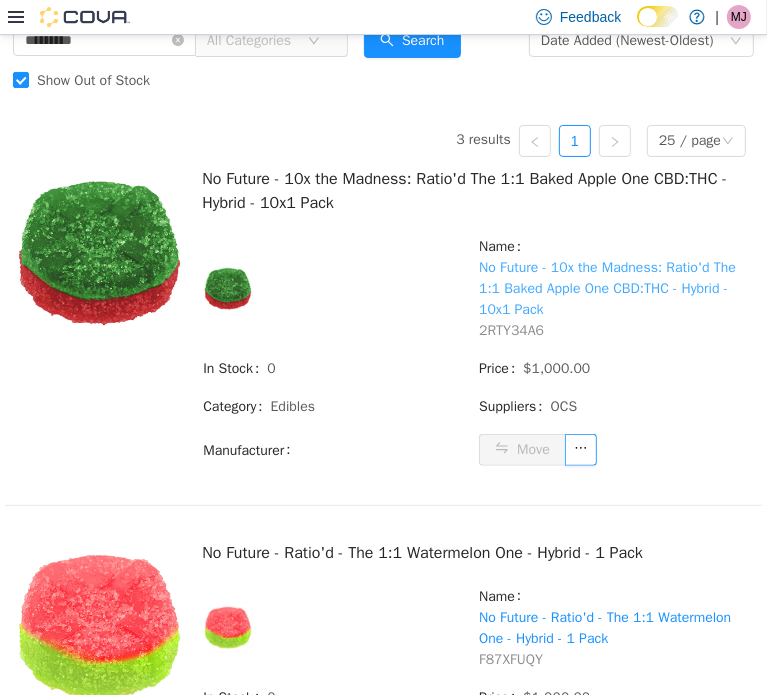 click on "No Future - 10x the Madness: Ratio'd The 1:1 Baked Apple One CBD:THC - Hybrid - 10x1 Pack" at bounding box center (607, 287) 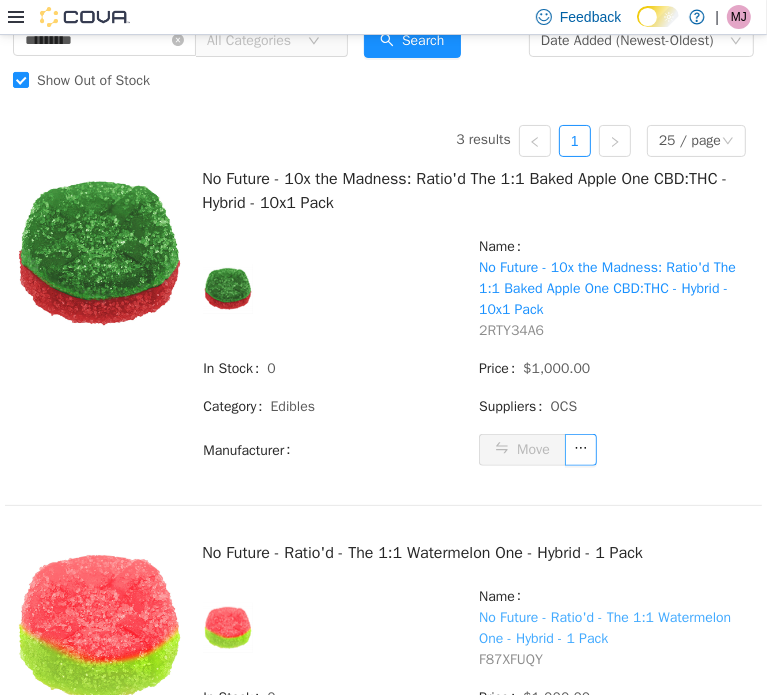 click on "No Future - Ratio'd - The 1:1 Watermelon One - Hybrid - 1 Pack" at bounding box center [605, 627] 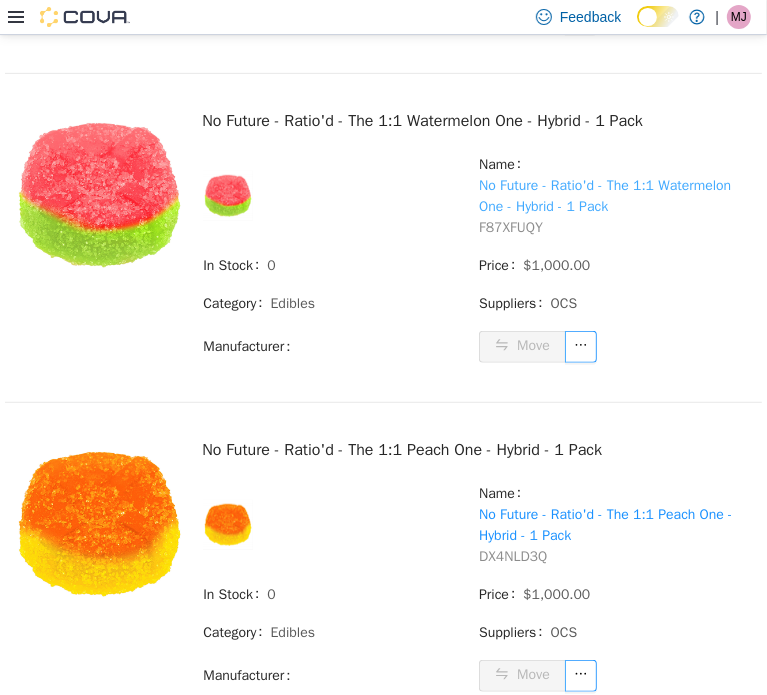 scroll, scrollTop: 580, scrollLeft: 0, axis: vertical 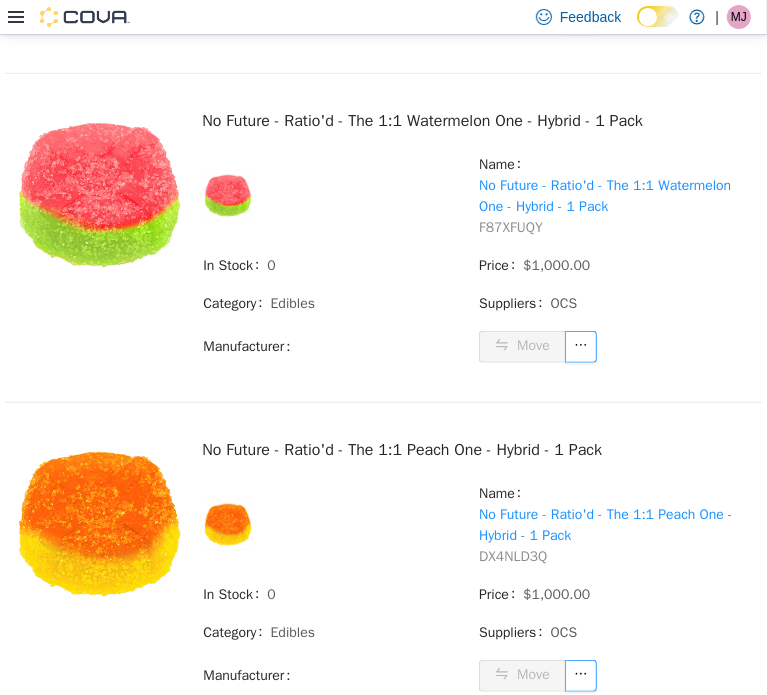 click on "DX4NLD3Q" at bounding box center [513, 555] 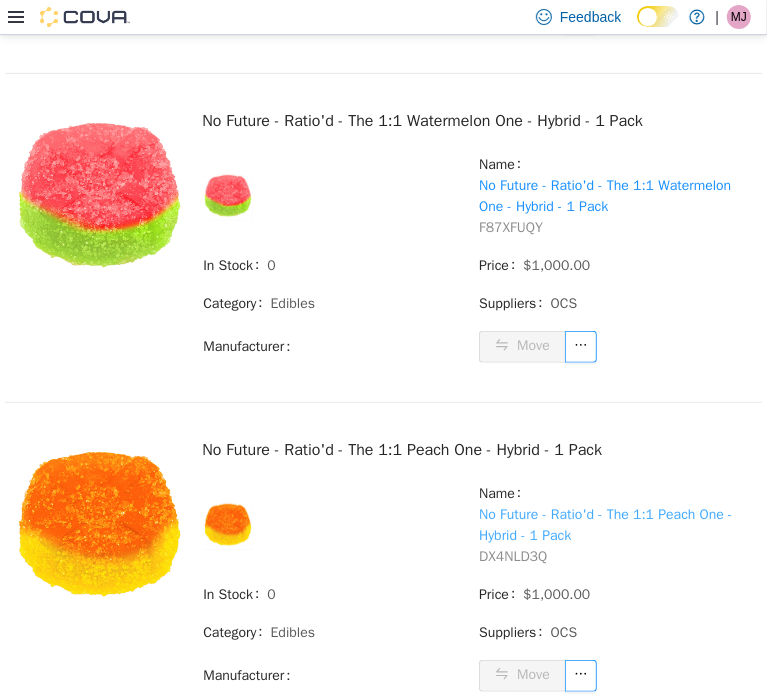 click on "No Future - Ratio'd - The 1:1 Peach One - Hybrid - 1 Pack" at bounding box center [605, 524] 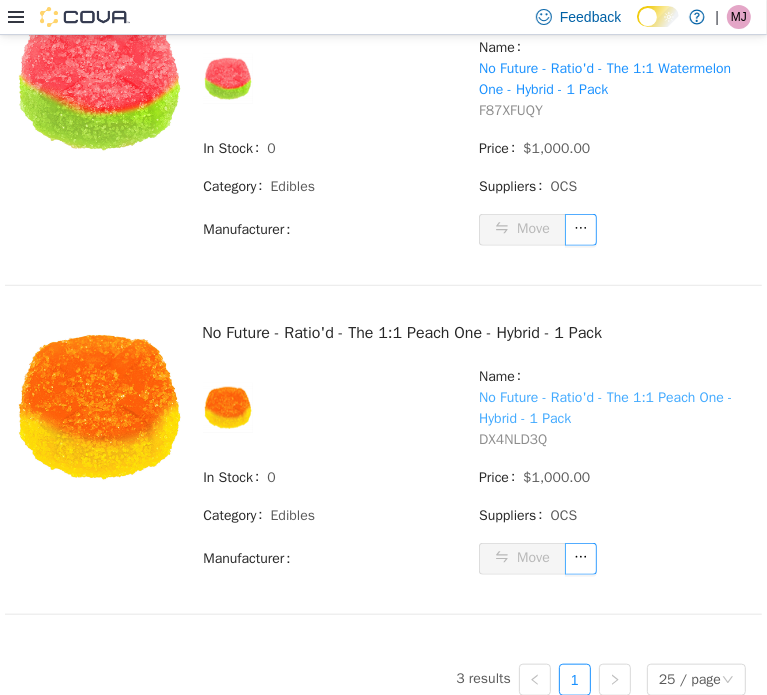 scroll, scrollTop: 0, scrollLeft: 0, axis: both 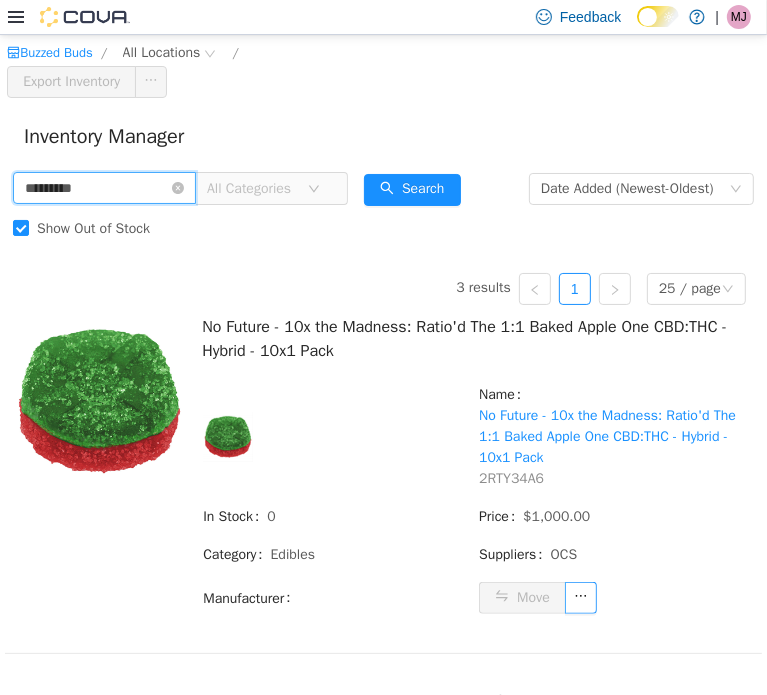 click on "*********" at bounding box center [104, 187] 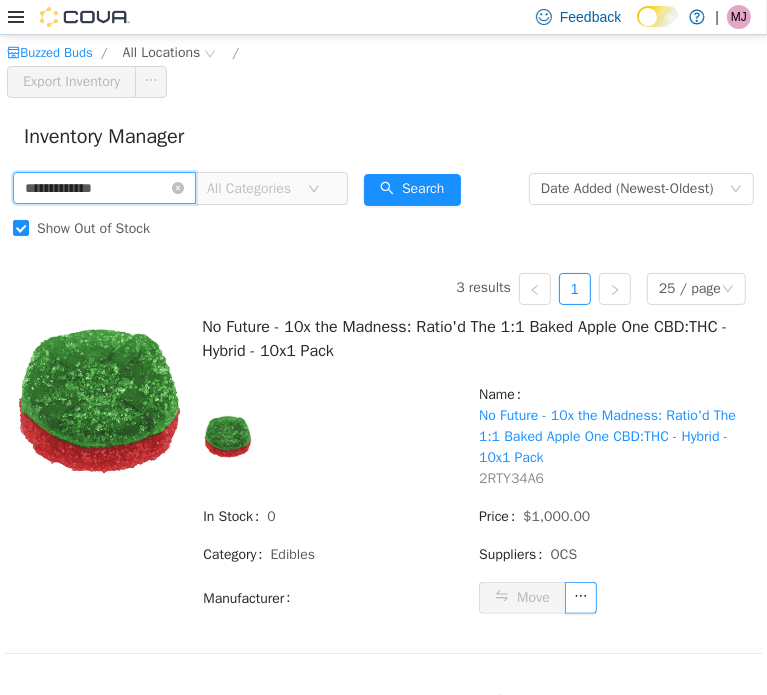 type on "**********" 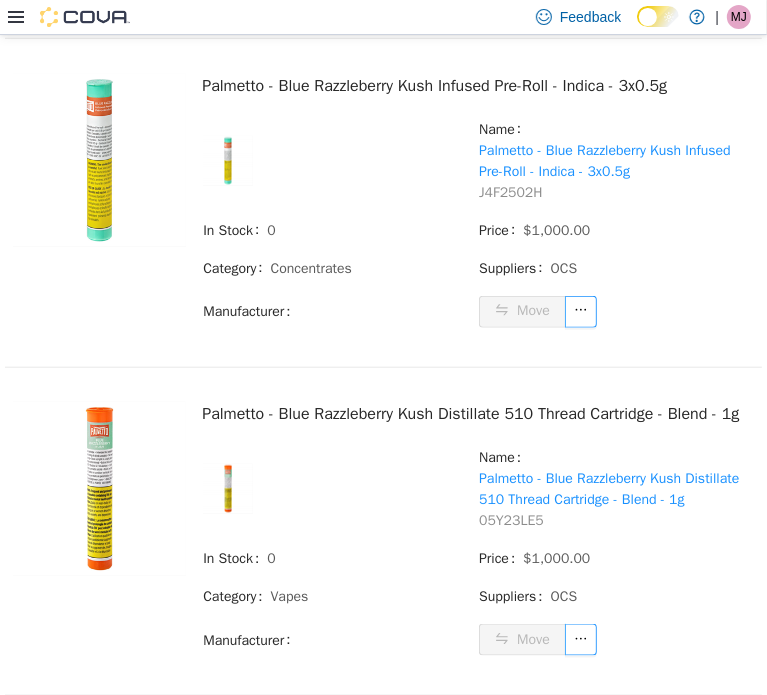 scroll, scrollTop: 1355, scrollLeft: 0, axis: vertical 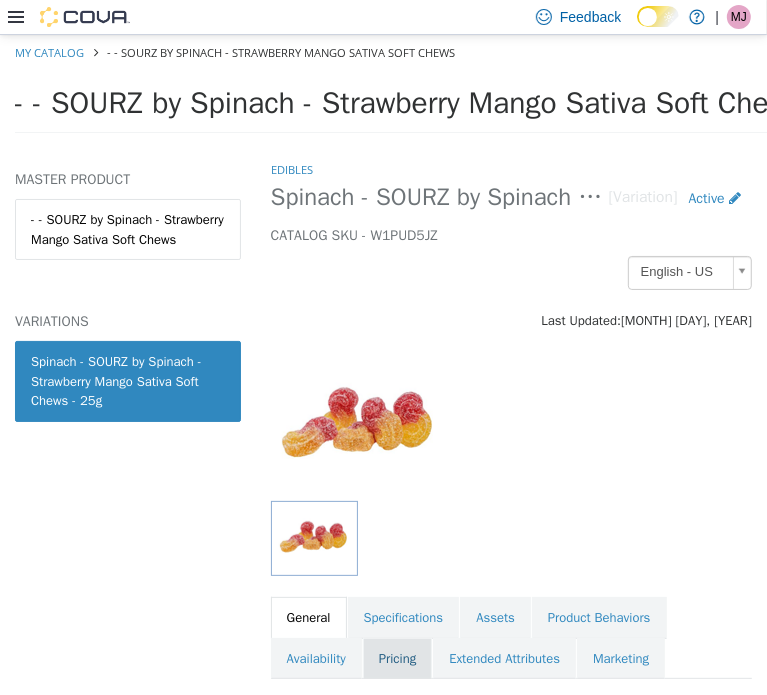 click on "Pricing" at bounding box center [397, 658] 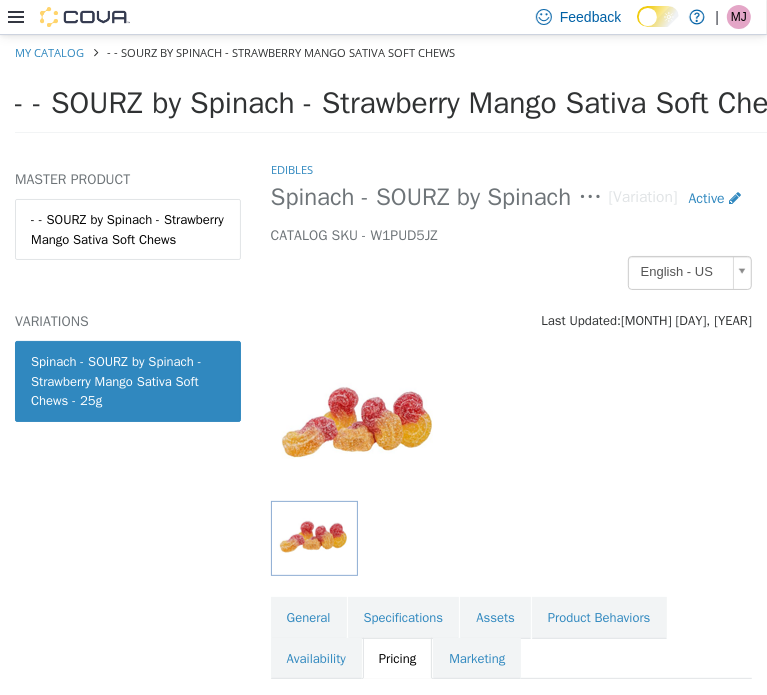 scroll, scrollTop: 388, scrollLeft: 0, axis: vertical 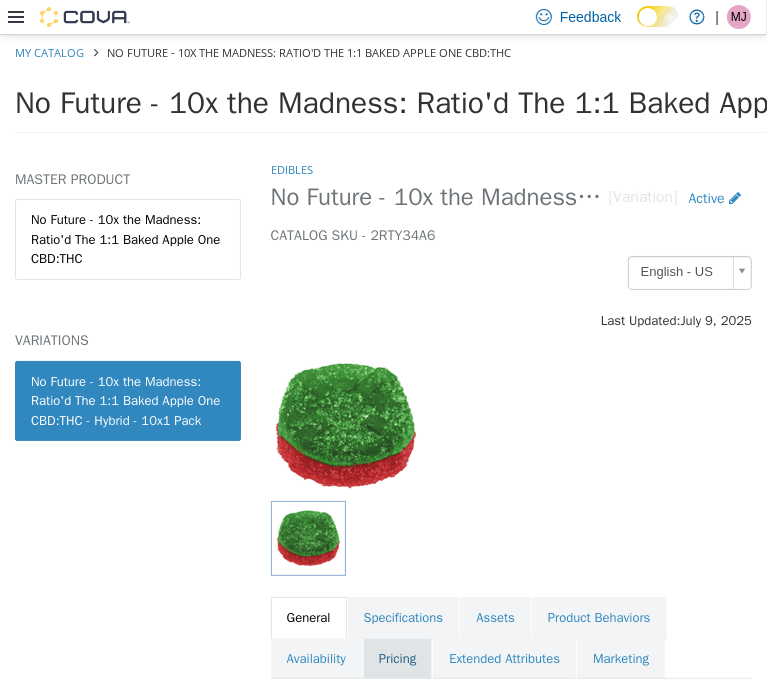 click on "Pricing" at bounding box center (397, 658) 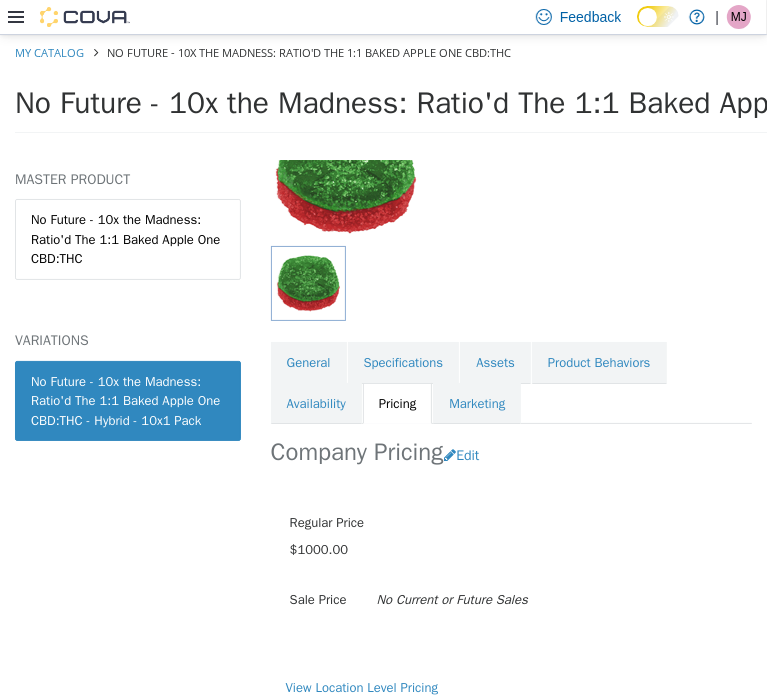 scroll, scrollTop: 312, scrollLeft: 0, axis: vertical 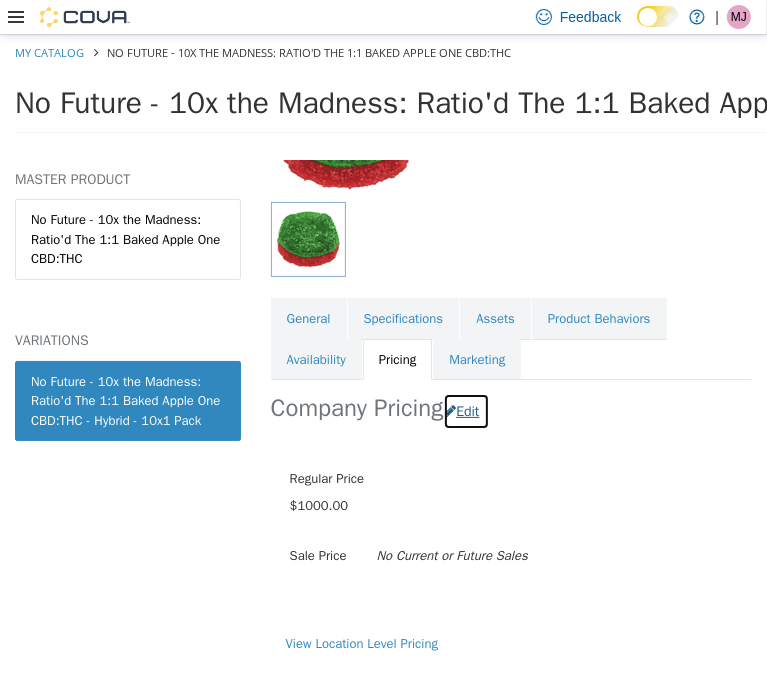click at bounding box center [450, 410] 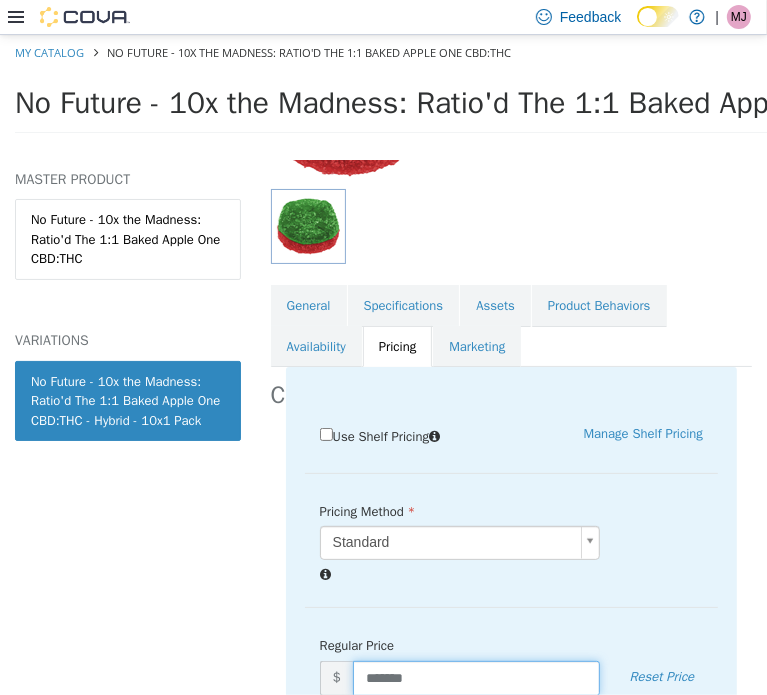 click on "*******" at bounding box center [476, 677] 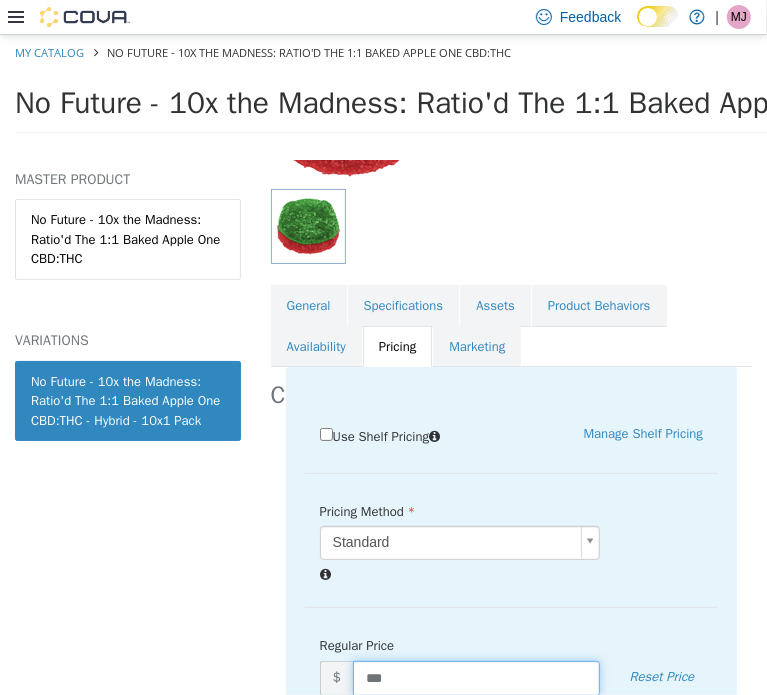 type on "****" 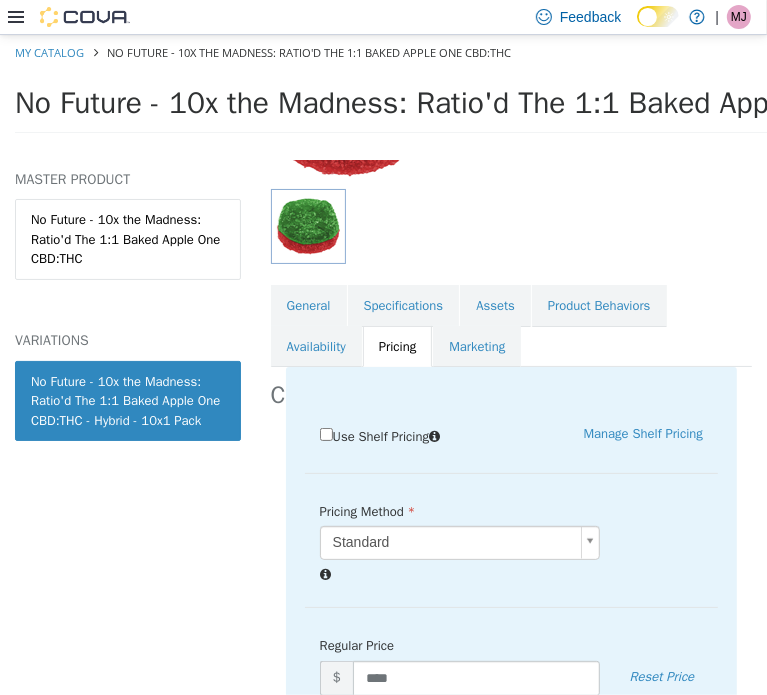 click on "Pricing Method     Standard                             * Regular Price $ **** Reset Price Sale Price $ Select Date     (UTC-4) Toronto                                Add Sale" at bounding box center (511, 551) 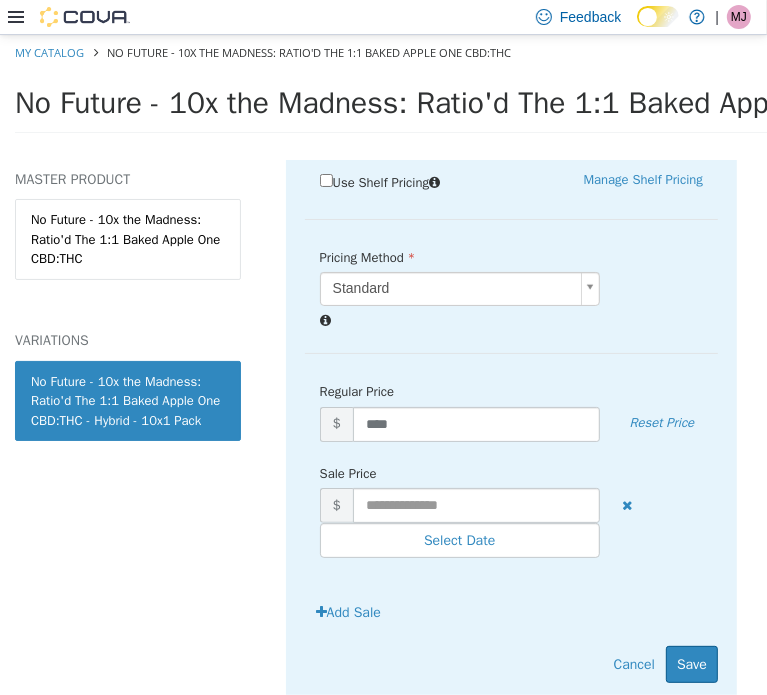 scroll, scrollTop: 568, scrollLeft: 0, axis: vertical 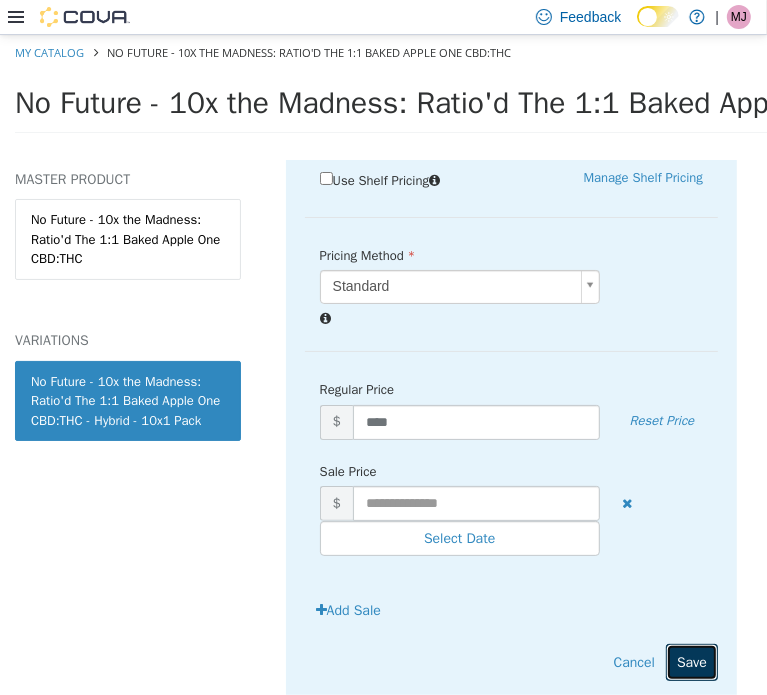 click on "Save" at bounding box center (692, 661) 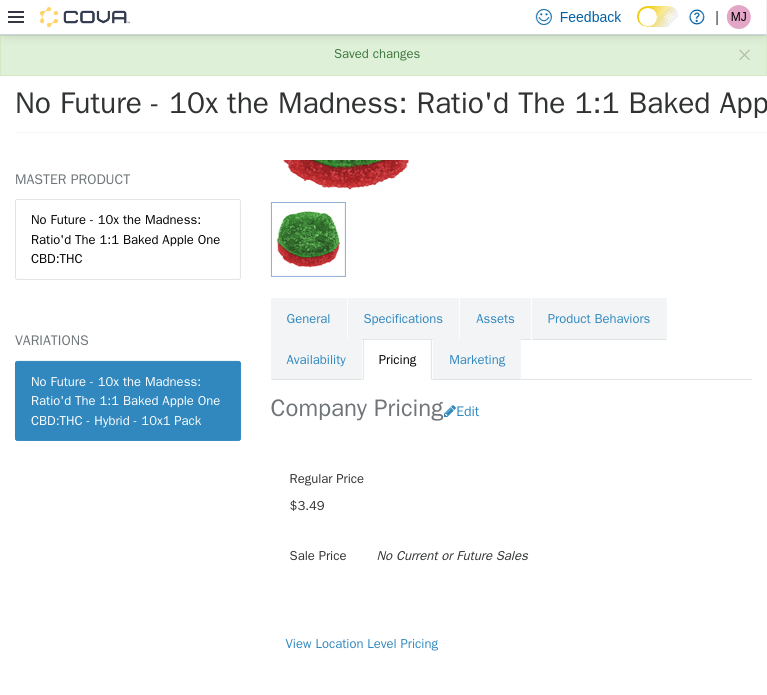scroll, scrollTop: 312, scrollLeft: 0, axis: vertical 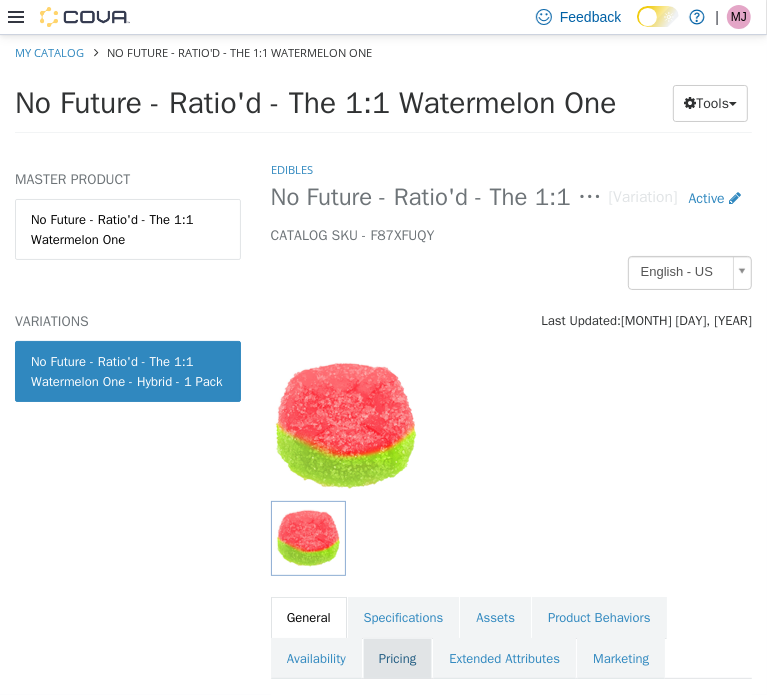 click on "Pricing" at bounding box center (397, 658) 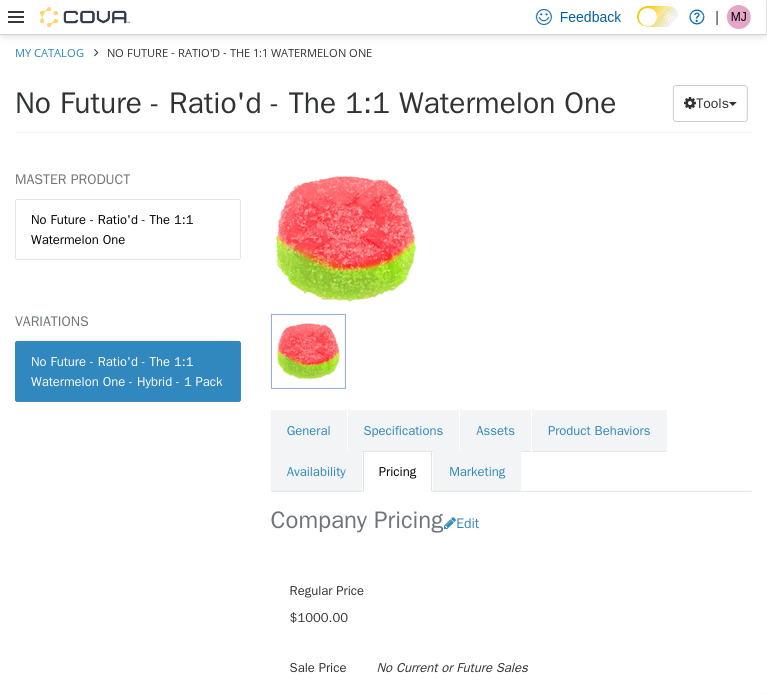 scroll, scrollTop: 192, scrollLeft: 0, axis: vertical 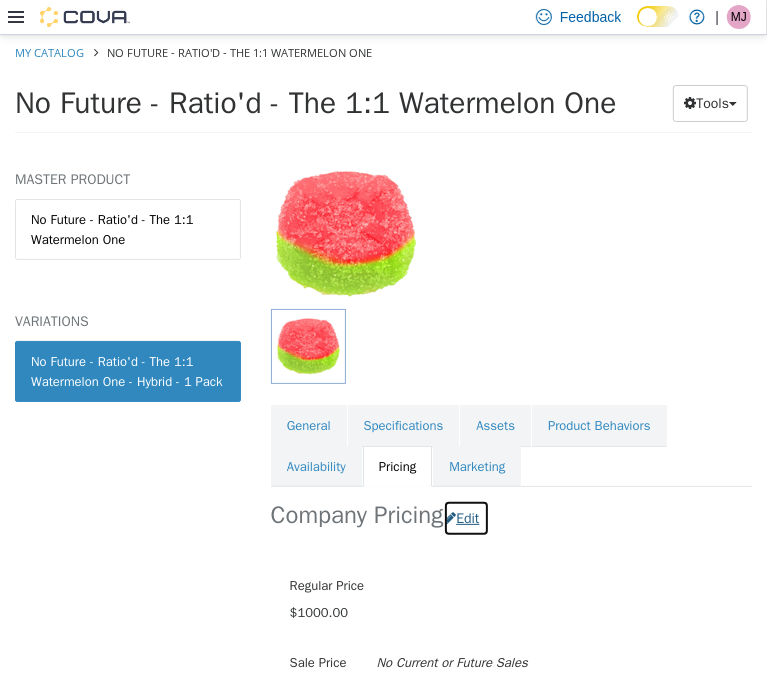 click on "Edit" at bounding box center (466, 517) 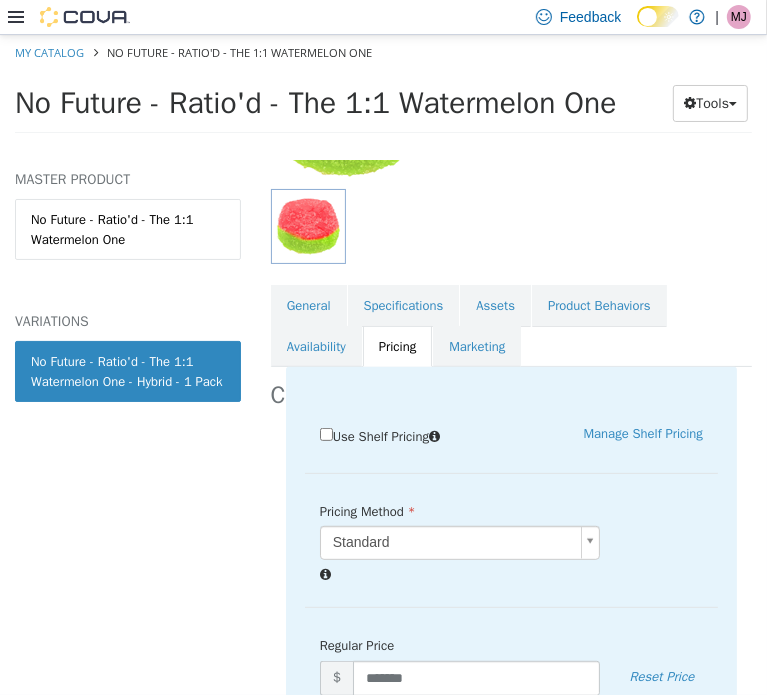 scroll, scrollTop: 318, scrollLeft: 0, axis: vertical 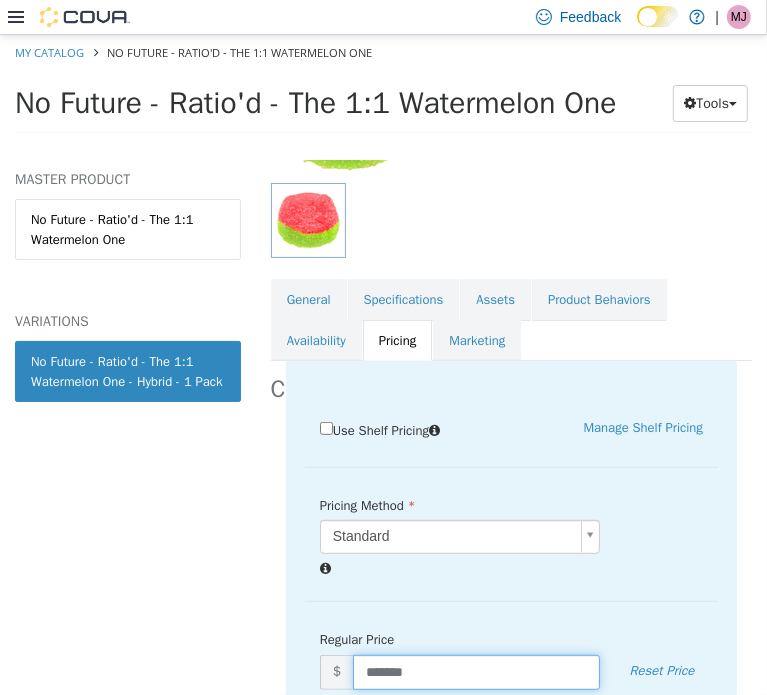 click on "*******" at bounding box center [476, 671] 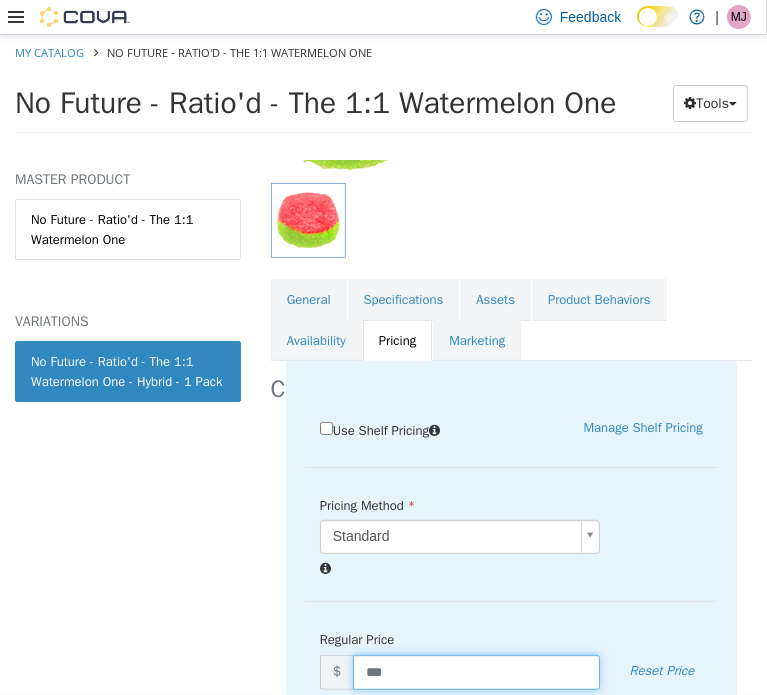type on "****" 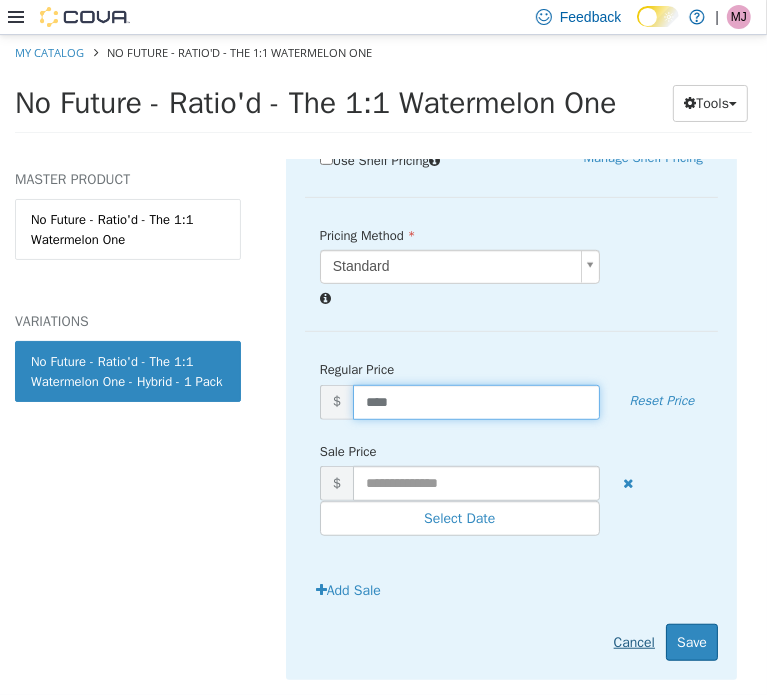 scroll, scrollTop: 590, scrollLeft: 0, axis: vertical 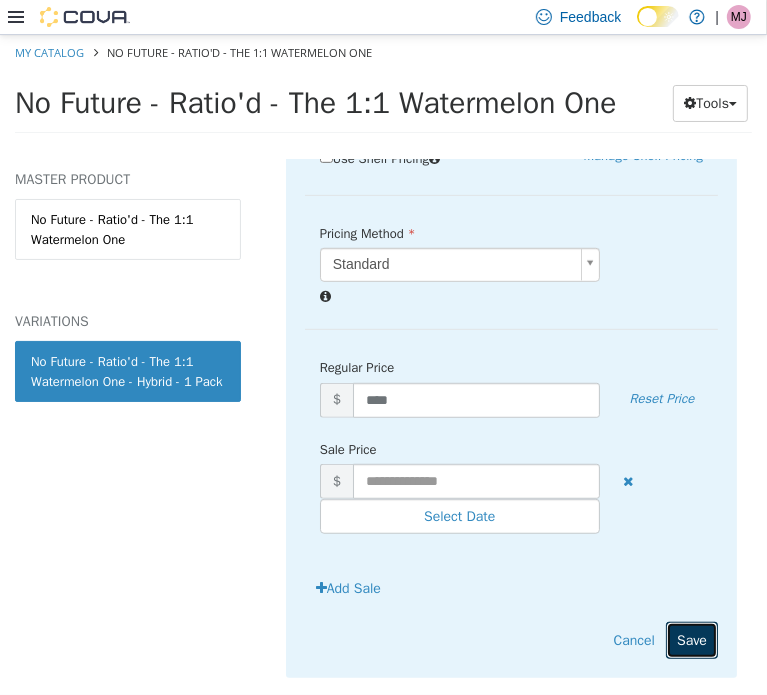 click on "Save" at bounding box center [692, 639] 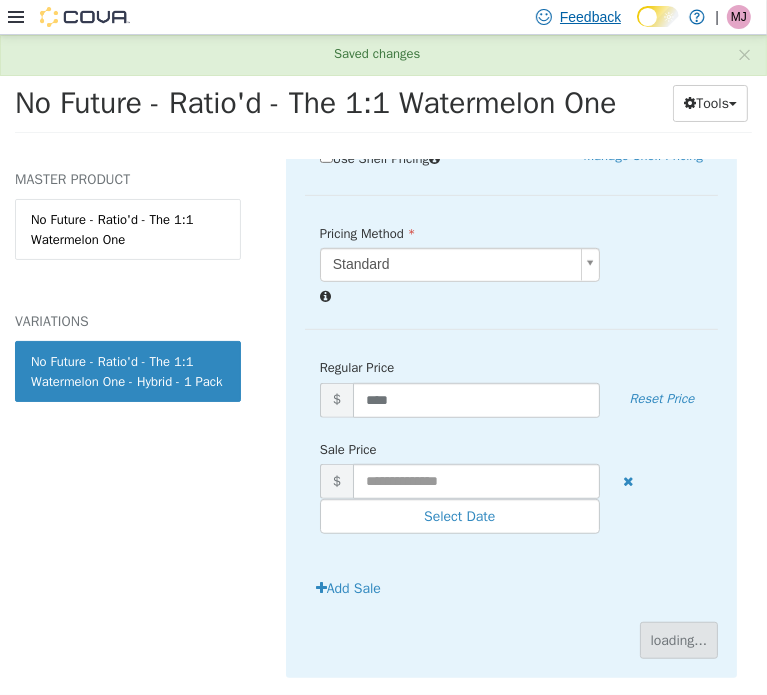scroll, scrollTop: 296, scrollLeft: 0, axis: vertical 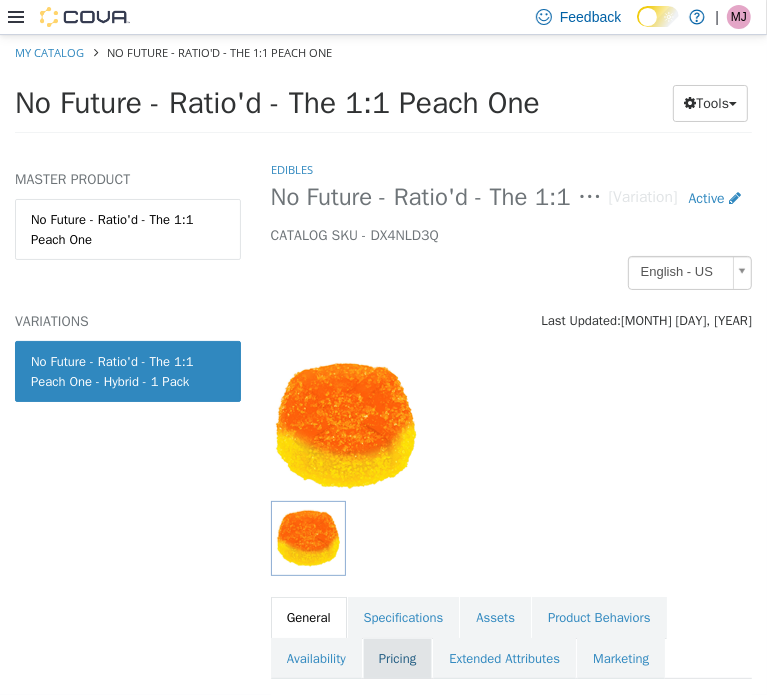 click on "Pricing" at bounding box center (397, 658) 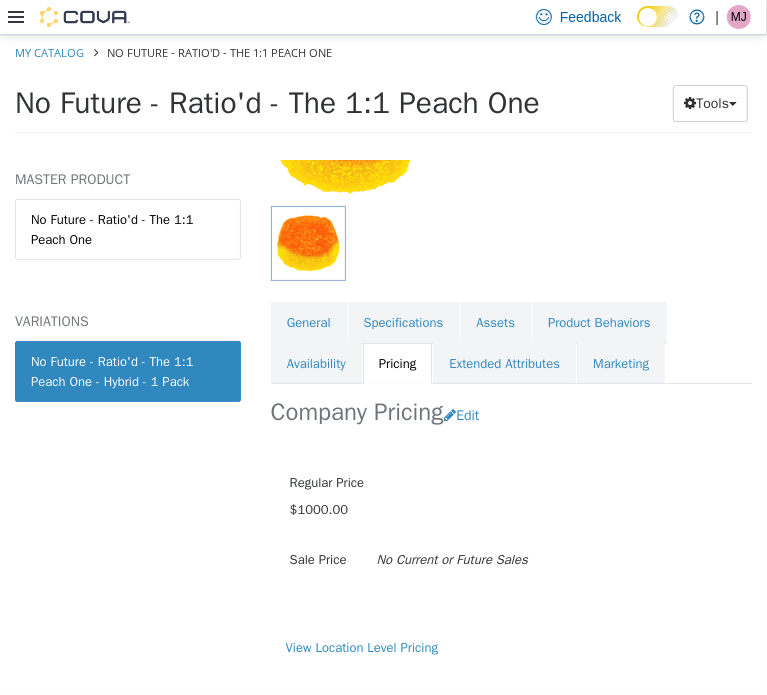 scroll, scrollTop: 296, scrollLeft: 0, axis: vertical 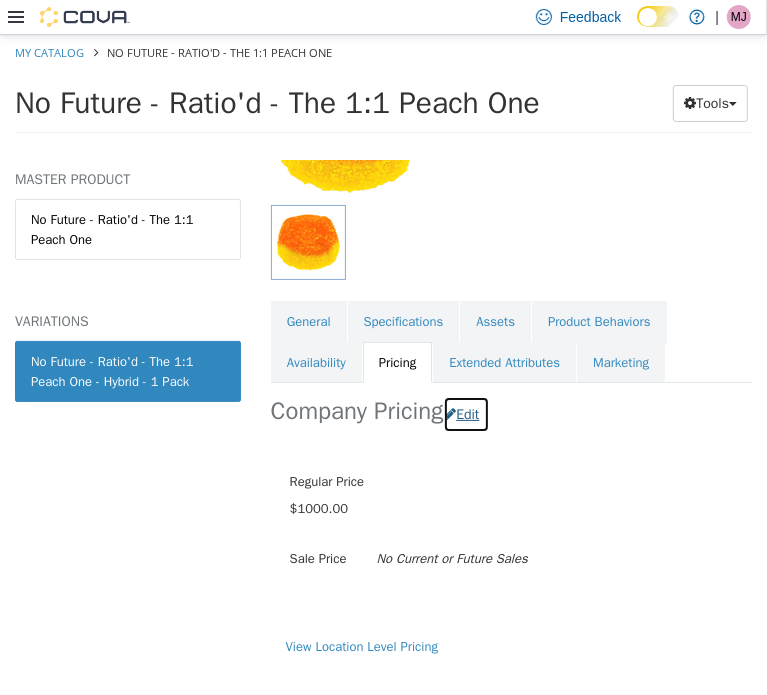 click on "Edit" at bounding box center [466, 413] 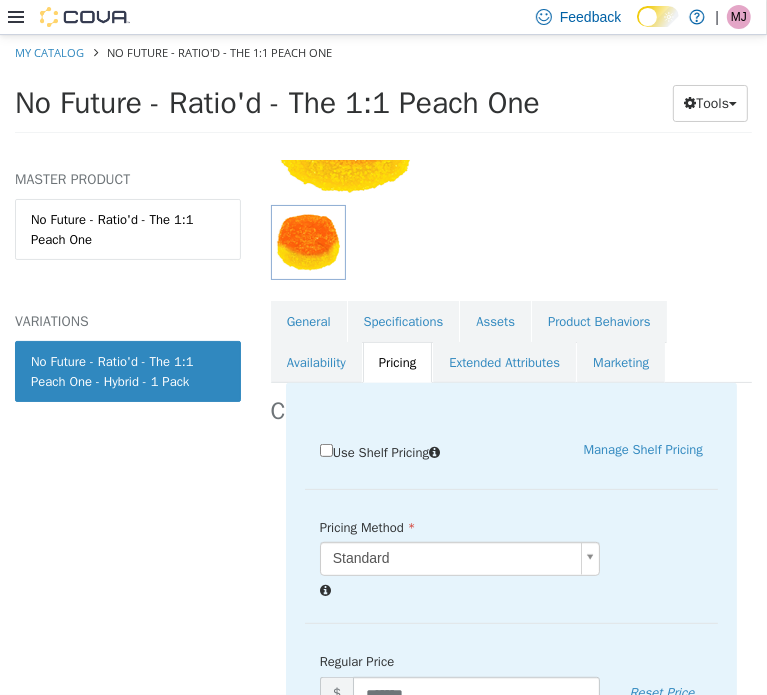drag, startPoint x: 418, startPoint y: 658, endPoint x: 412, endPoint y: 688, distance: 30.594116 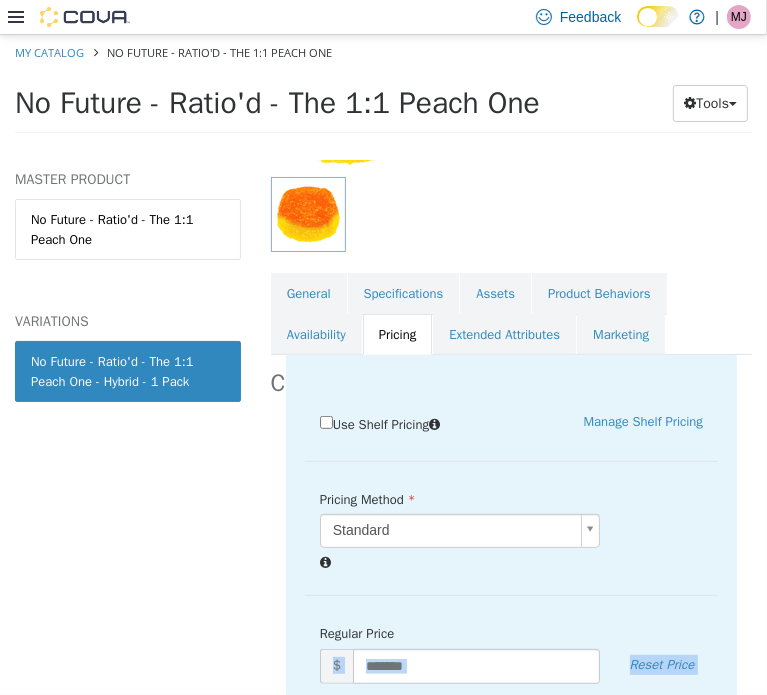 drag, startPoint x: 412, startPoint y: 688, endPoint x: 456, endPoint y: 621, distance: 80.1561 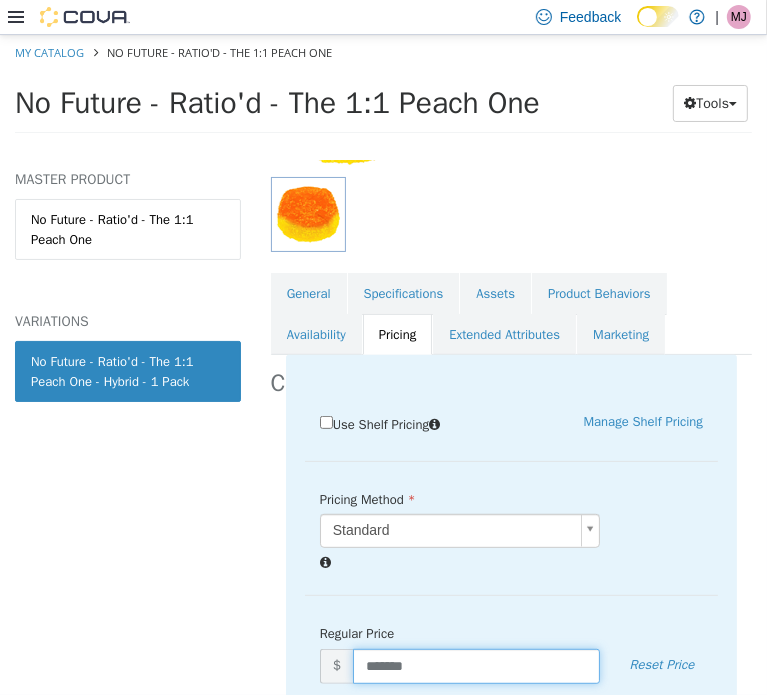 click on "*******" at bounding box center [476, 665] 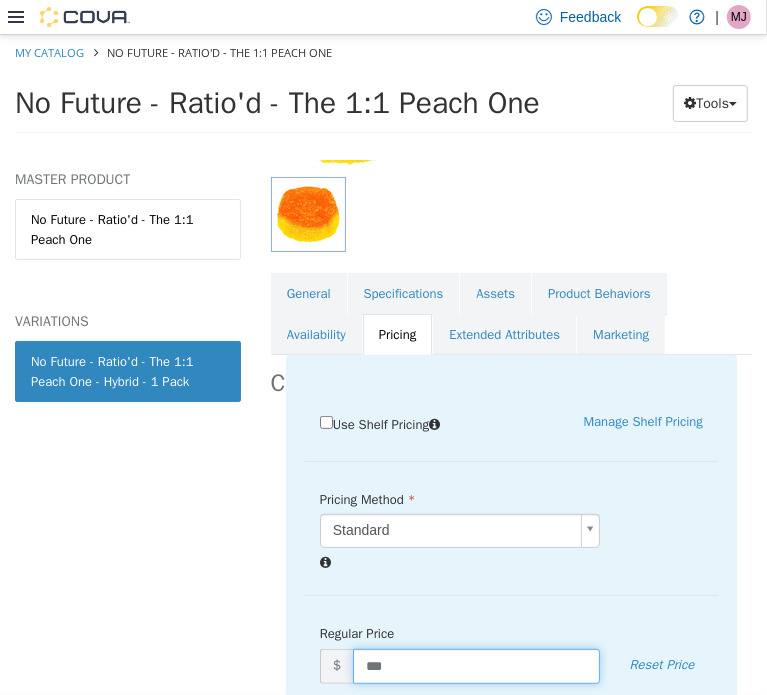 type on "****" 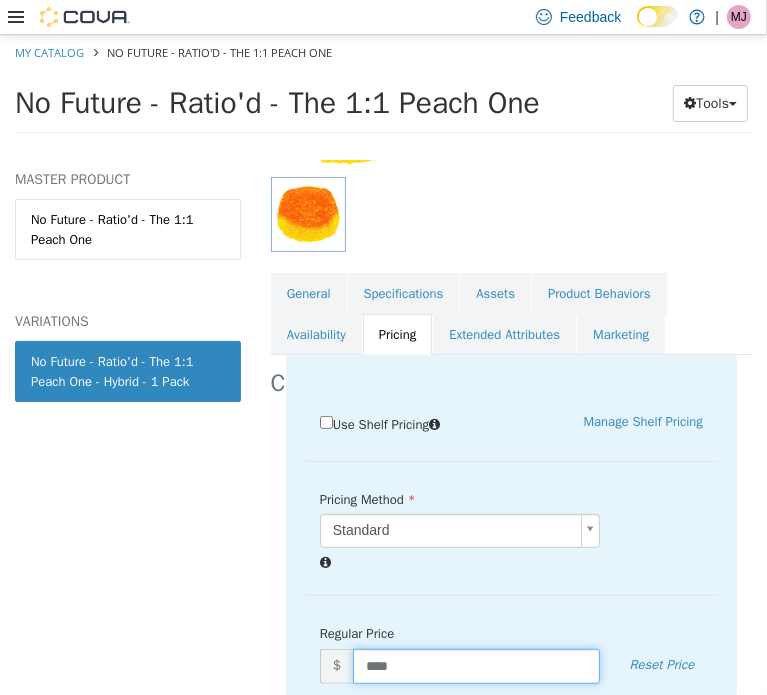 scroll, scrollTop: 632, scrollLeft: 0, axis: vertical 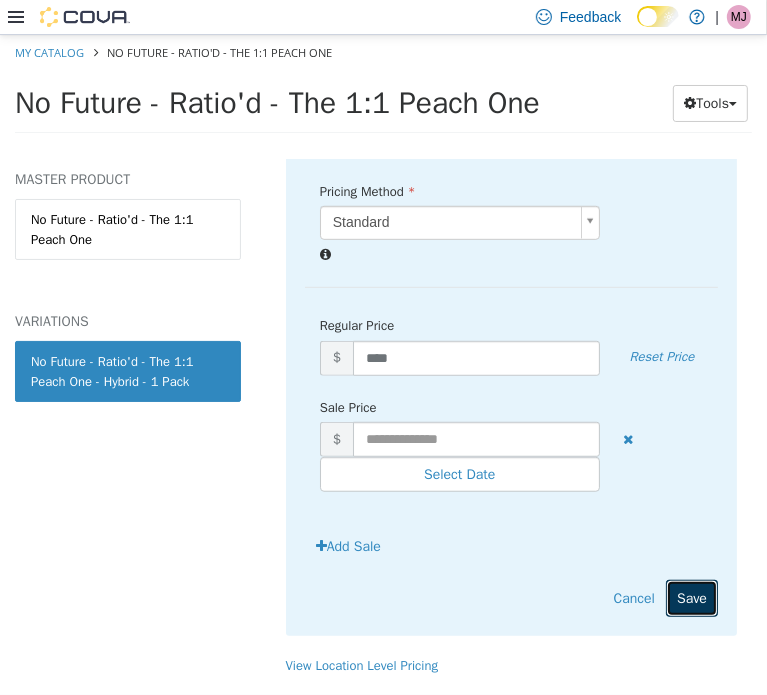 click on "Save" at bounding box center [692, 597] 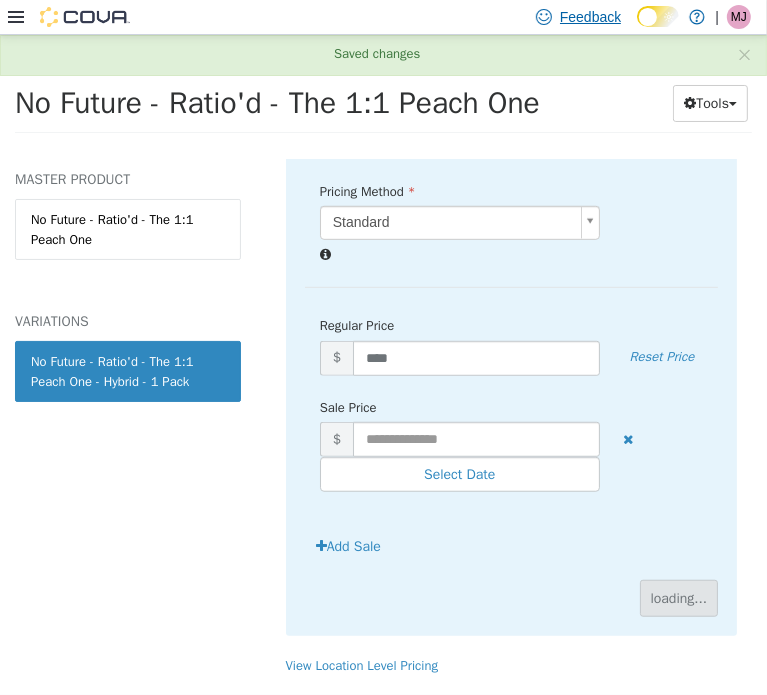 scroll, scrollTop: 296, scrollLeft: 0, axis: vertical 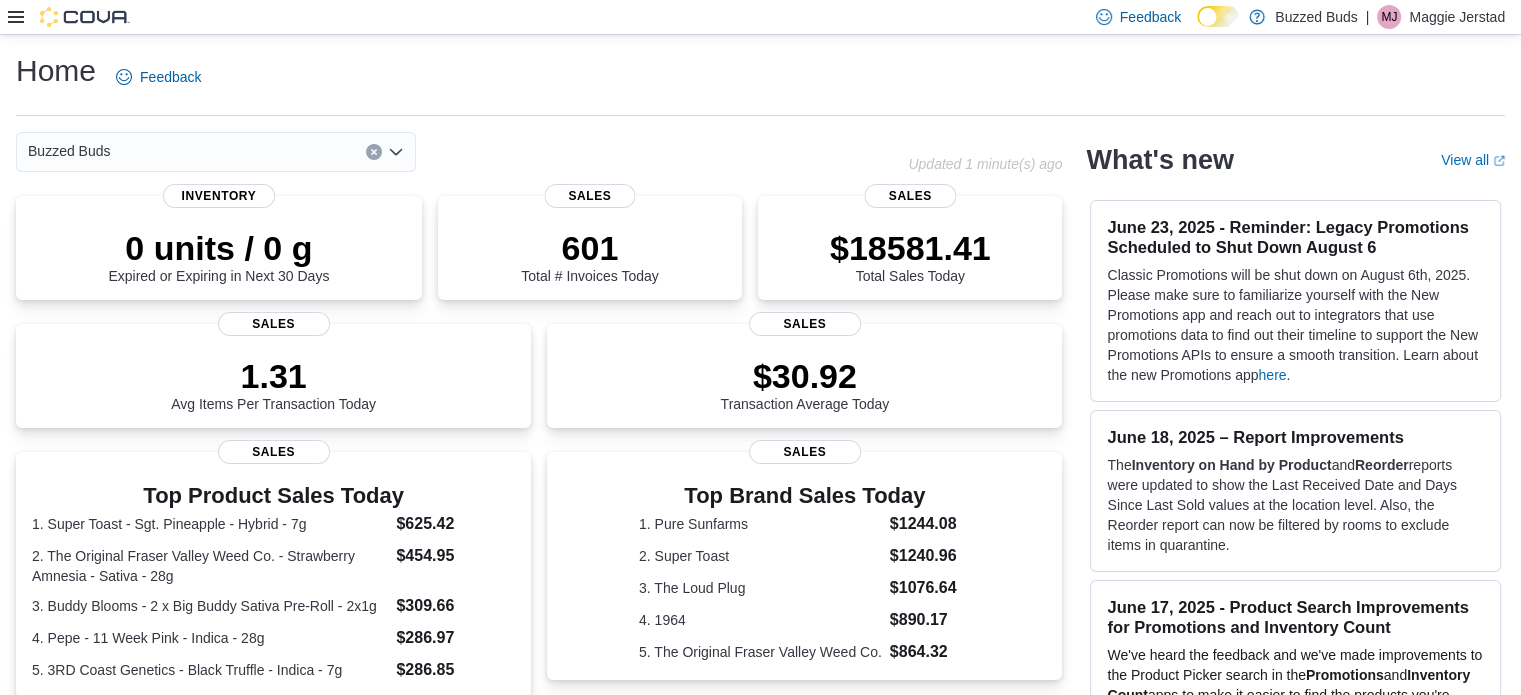 click 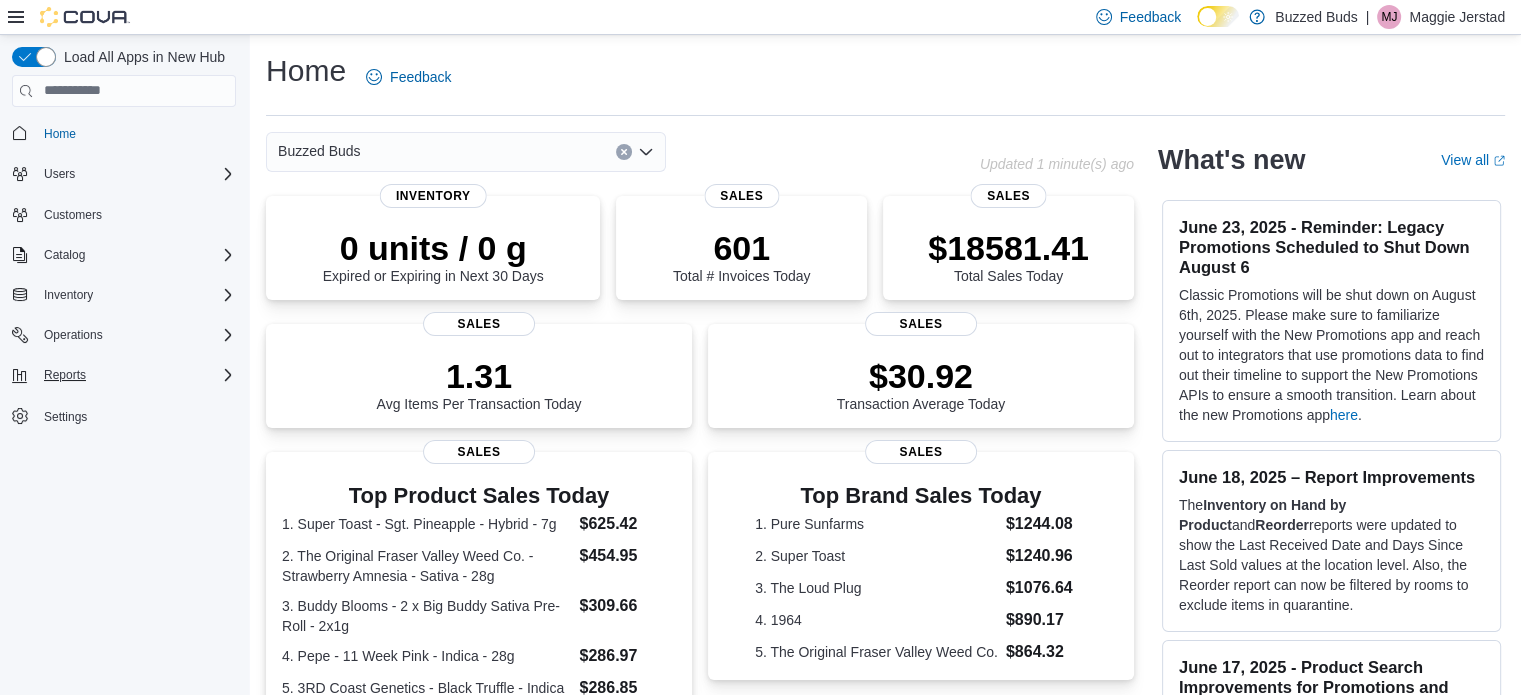 click on "Reports" at bounding box center [136, 375] 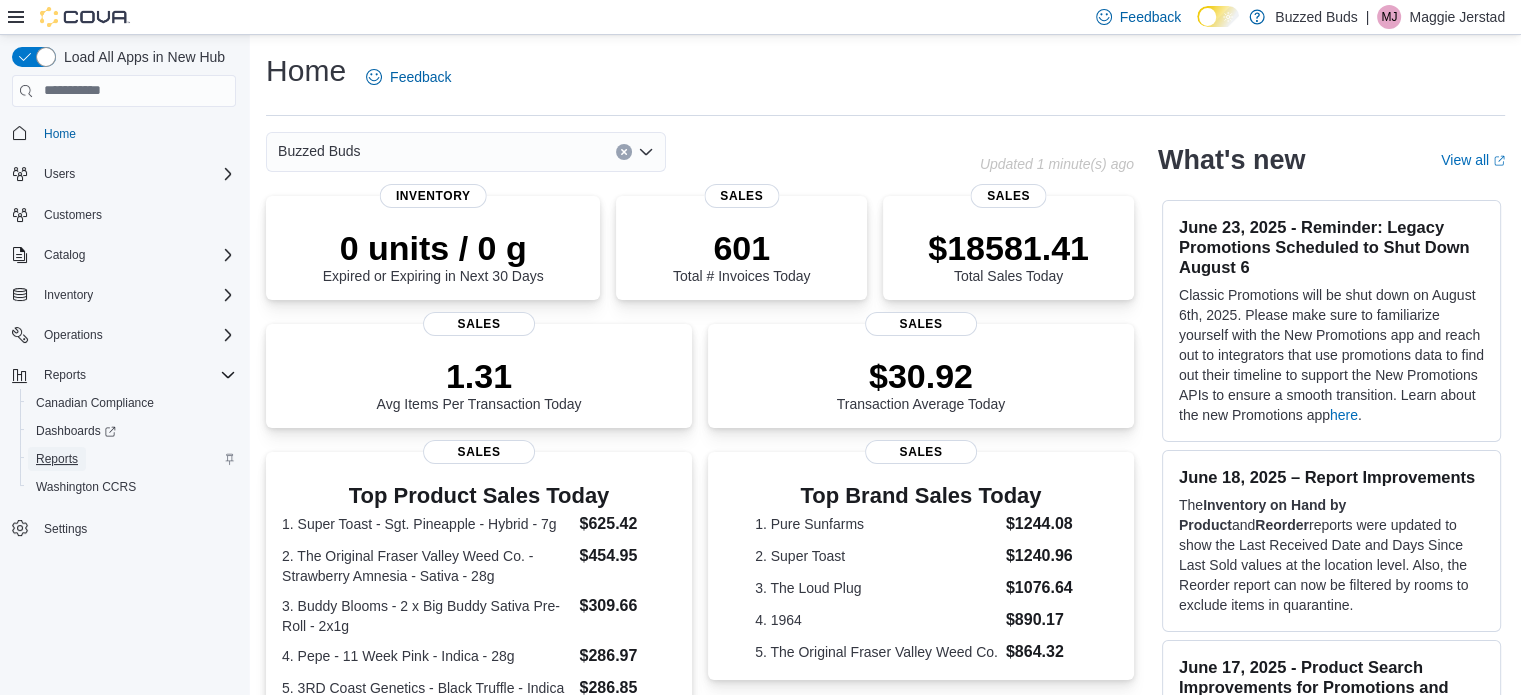 click on "Reports" at bounding box center [57, 459] 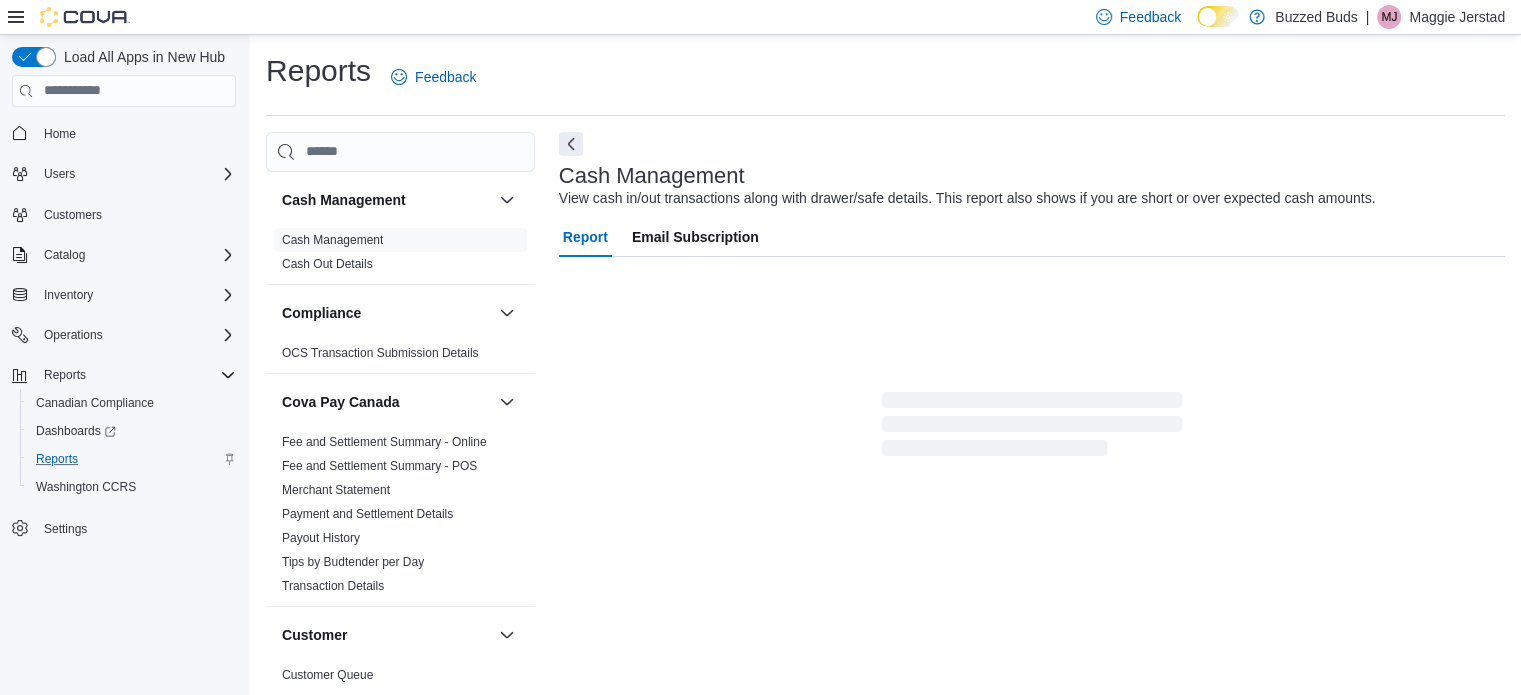 scroll, scrollTop: 13, scrollLeft: 0, axis: vertical 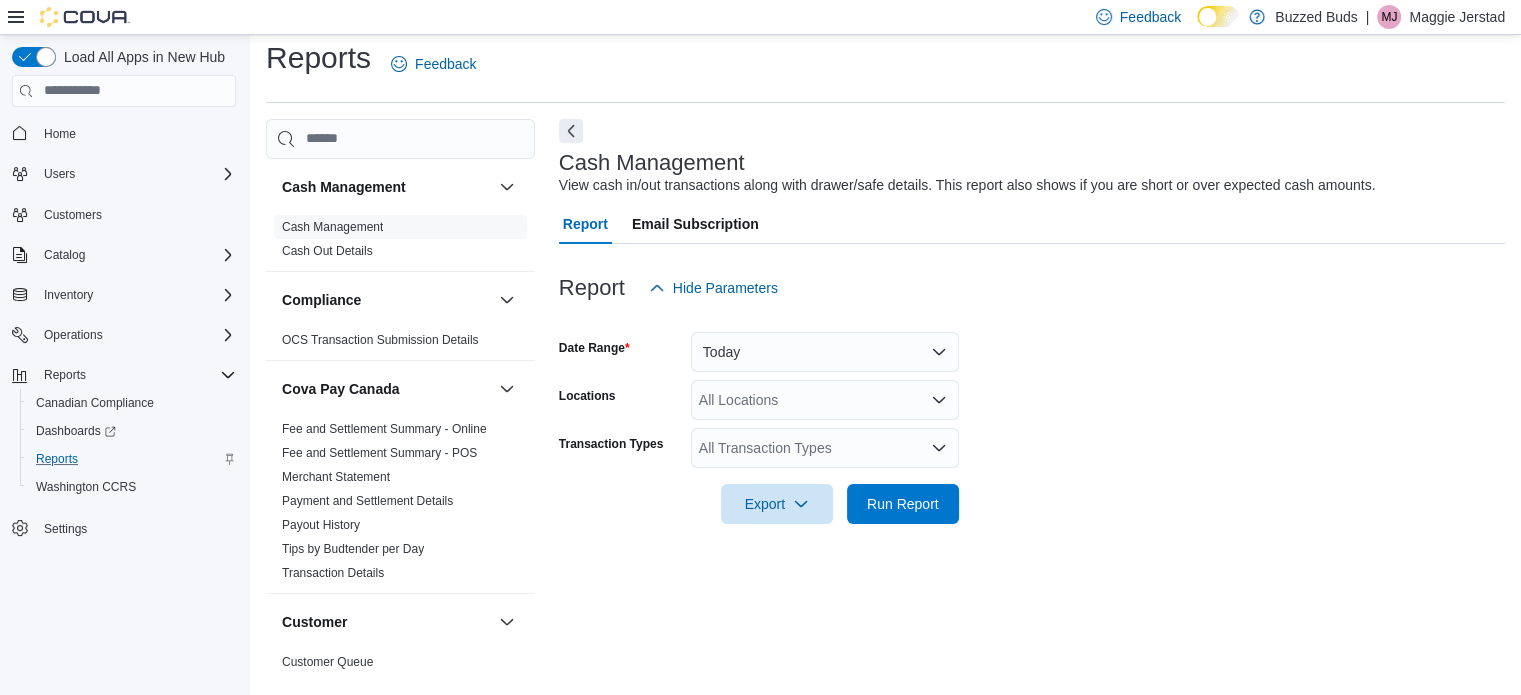 click 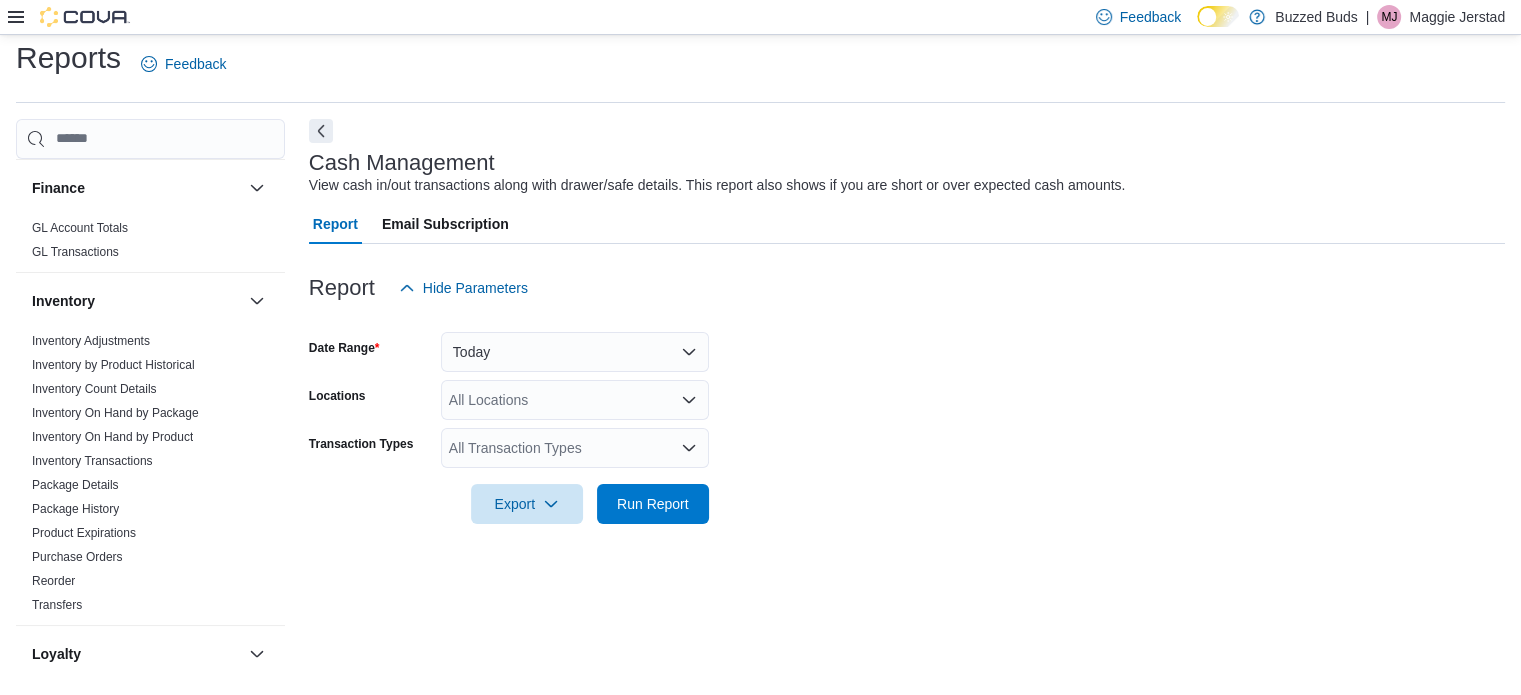 scroll, scrollTop: 649, scrollLeft: 0, axis: vertical 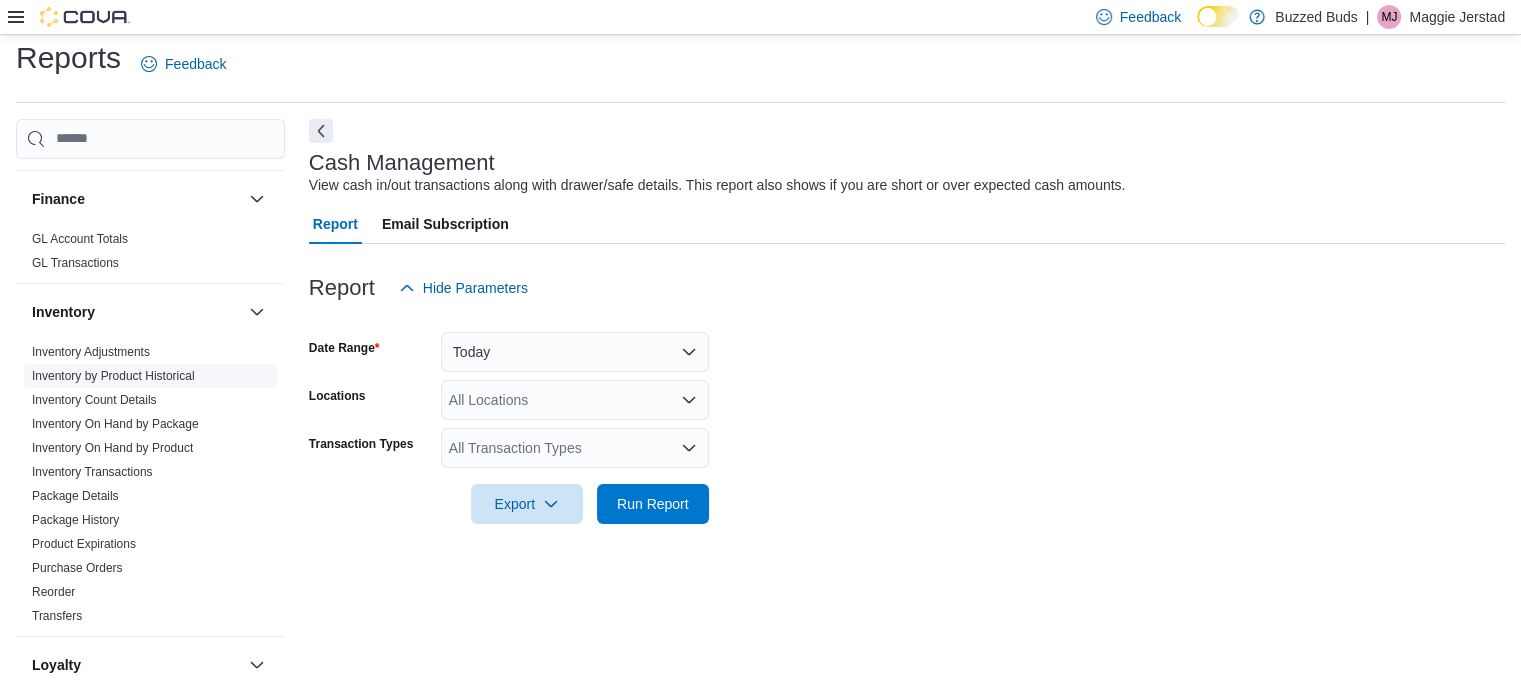click on "Inventory by Product Historical" at bounding box center (113, 376) 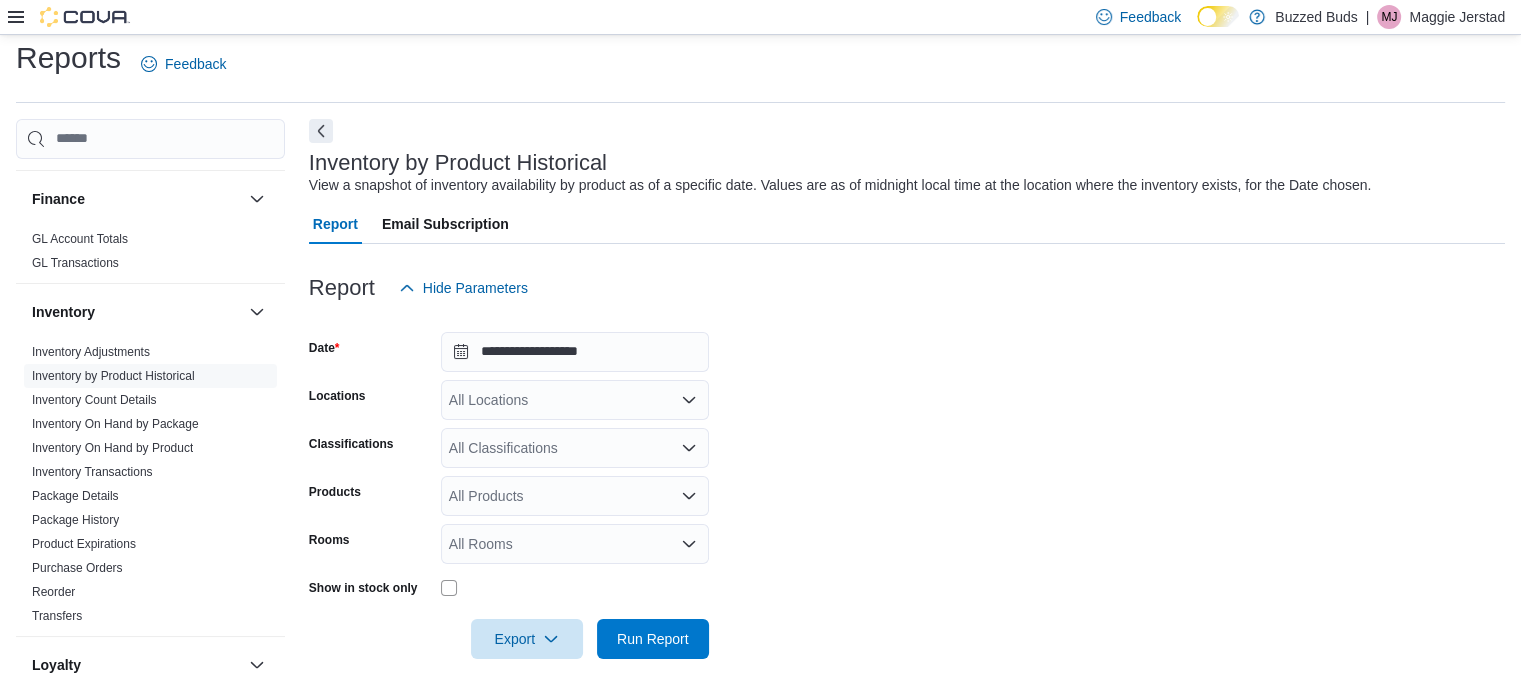 scroll, scrollTop: 16, scrollLeft: 0, axis: vertical 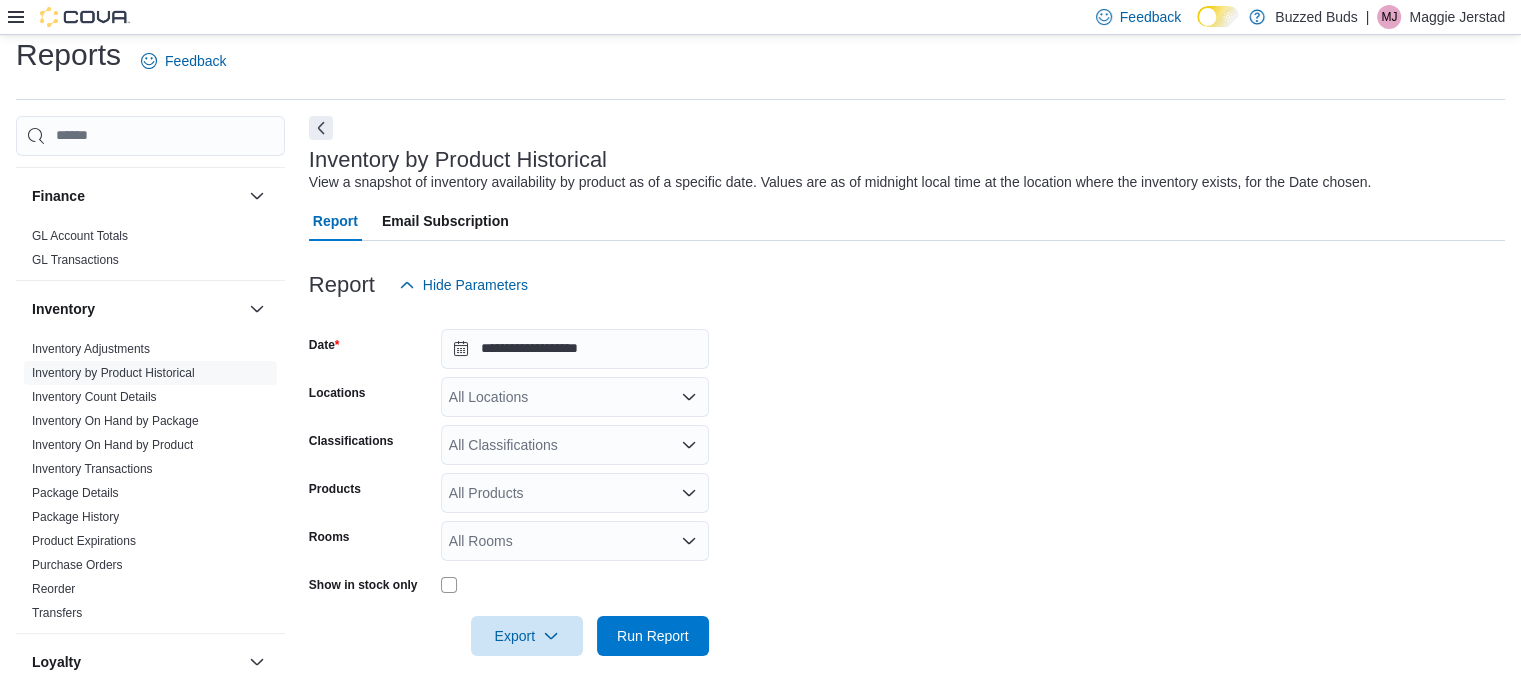 click on "Report Hide Parameters" at bounding box center [907, 285] 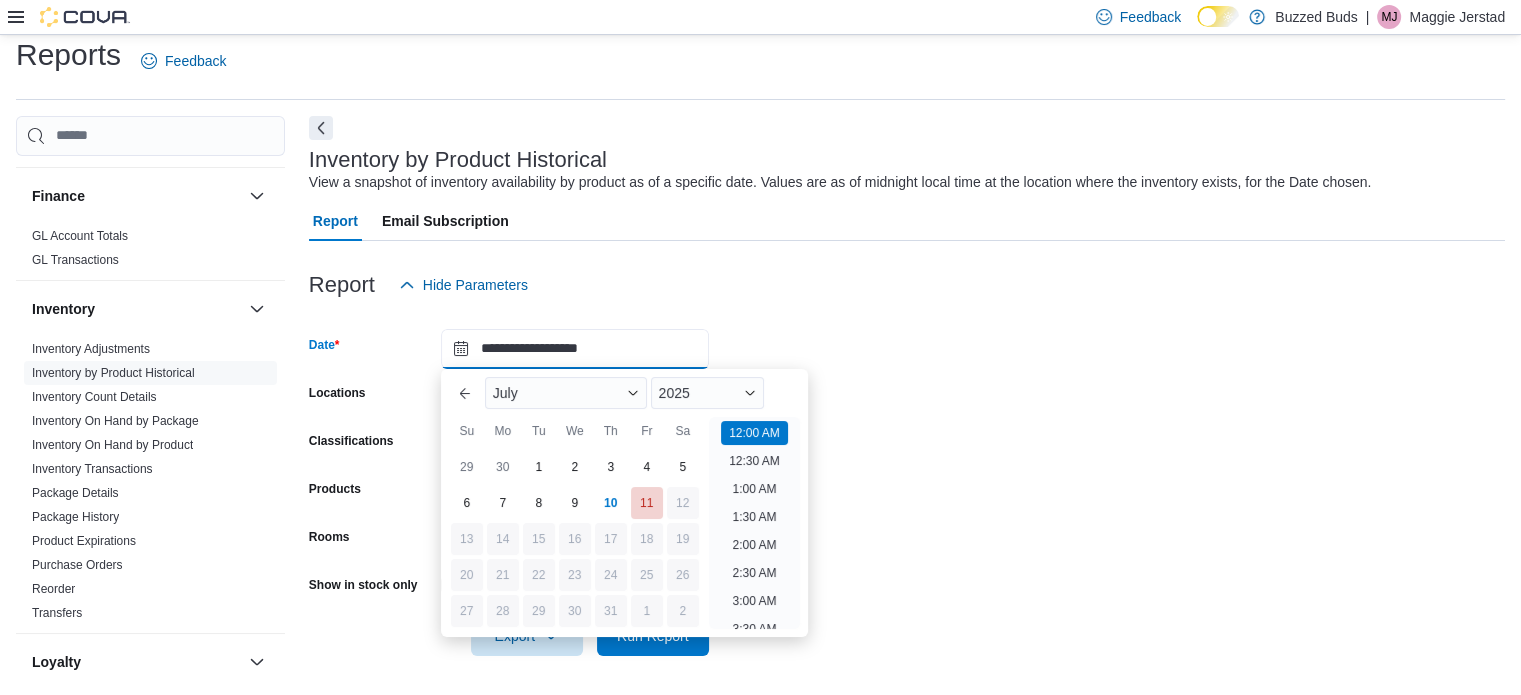click on "**********" at bounding box center [575, 349] 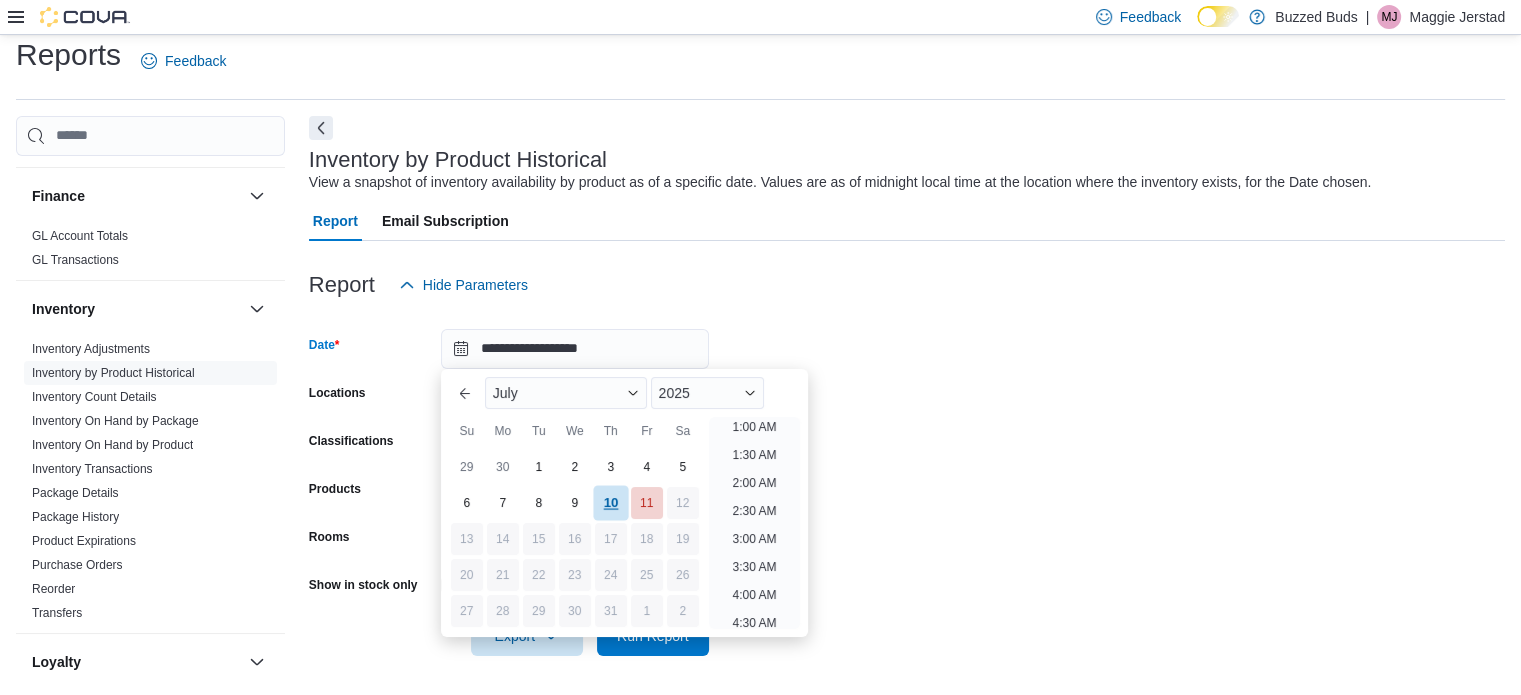 click on "10" at bounding box center [610, 502] 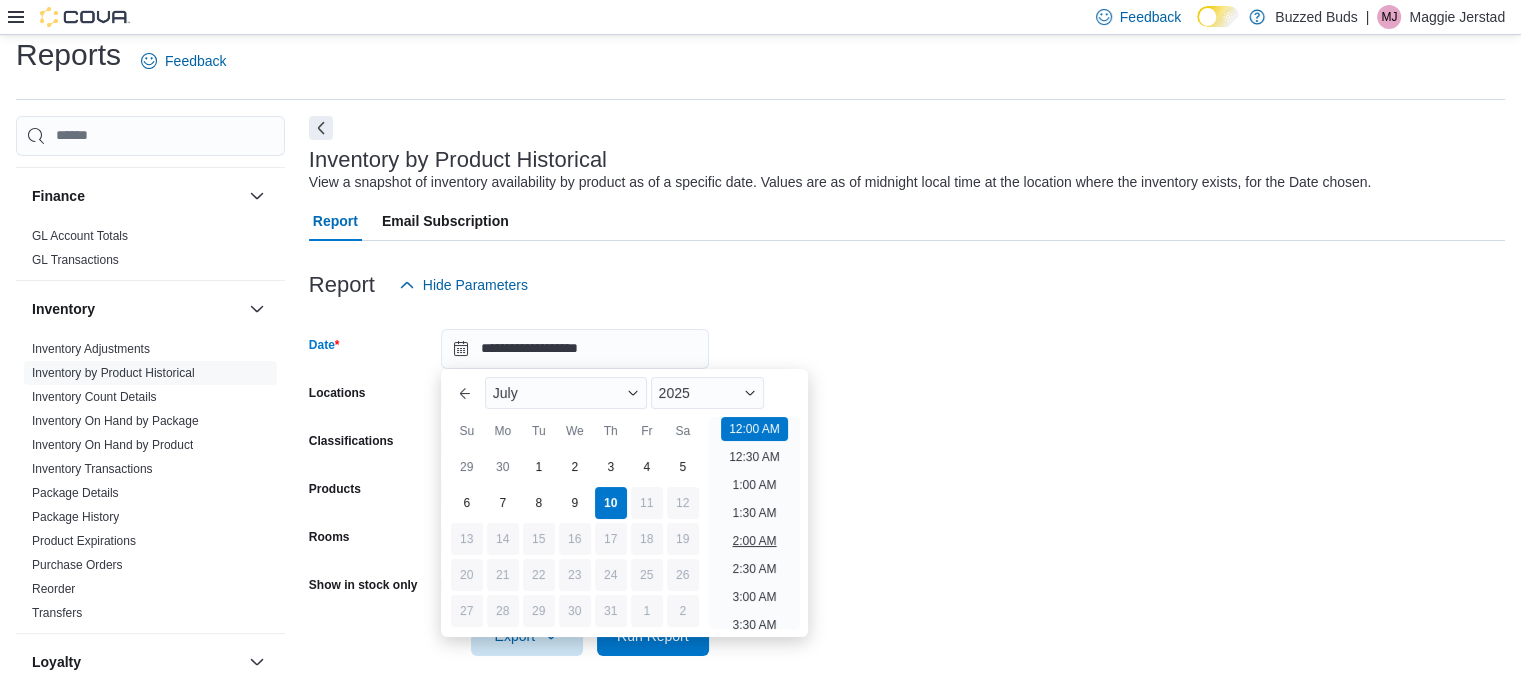 scroll, scrollTop: 1136, scrollLeft: 0, axis: vertical 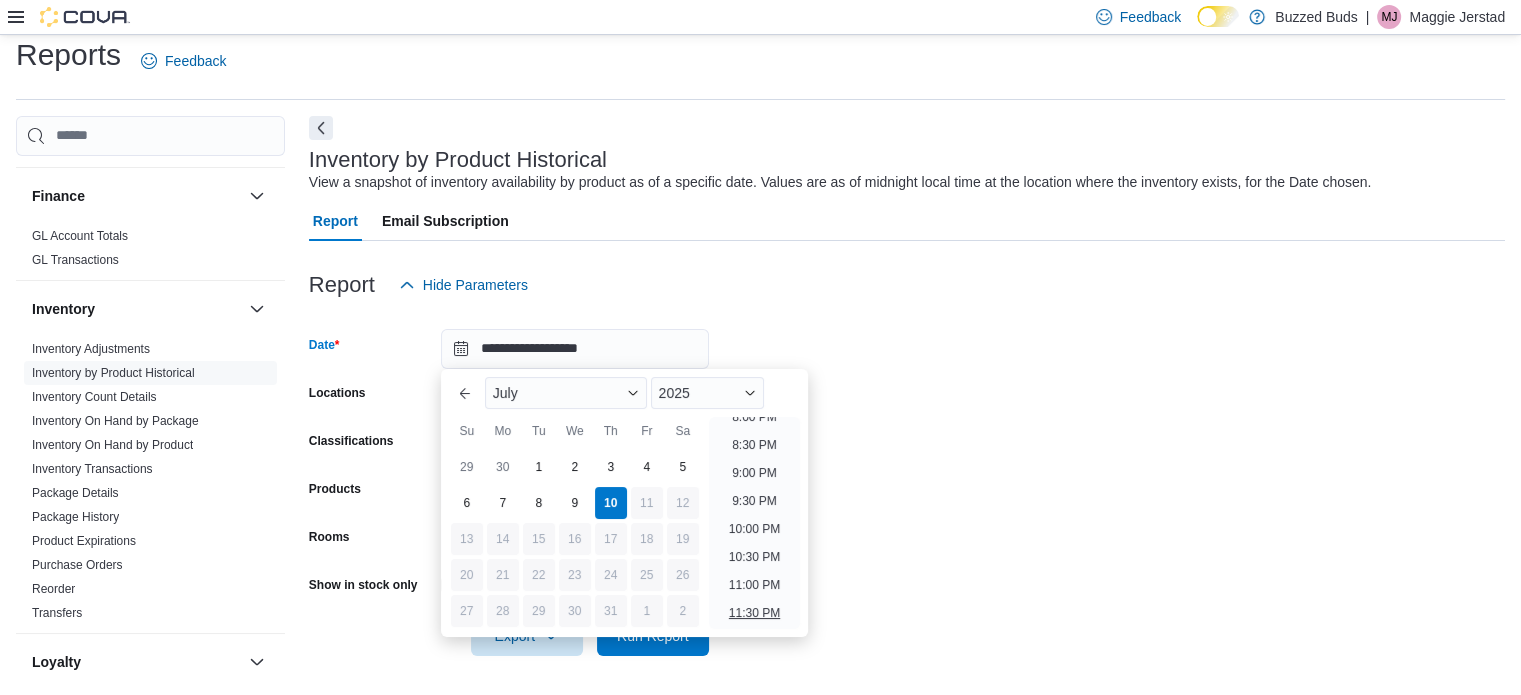 click on "11:30 PM" at bounding box center (754, 613) 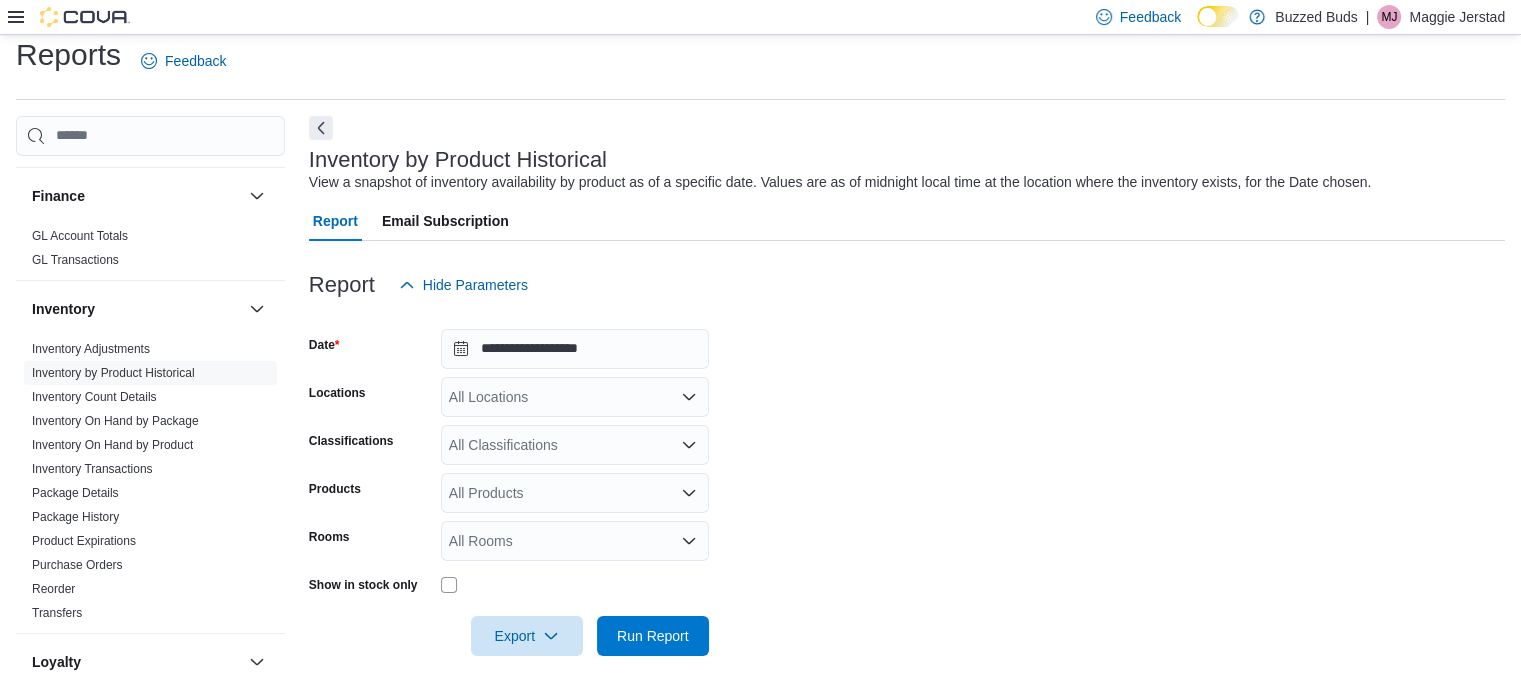 click on "All Rooms" at bounding box center [575, 541] 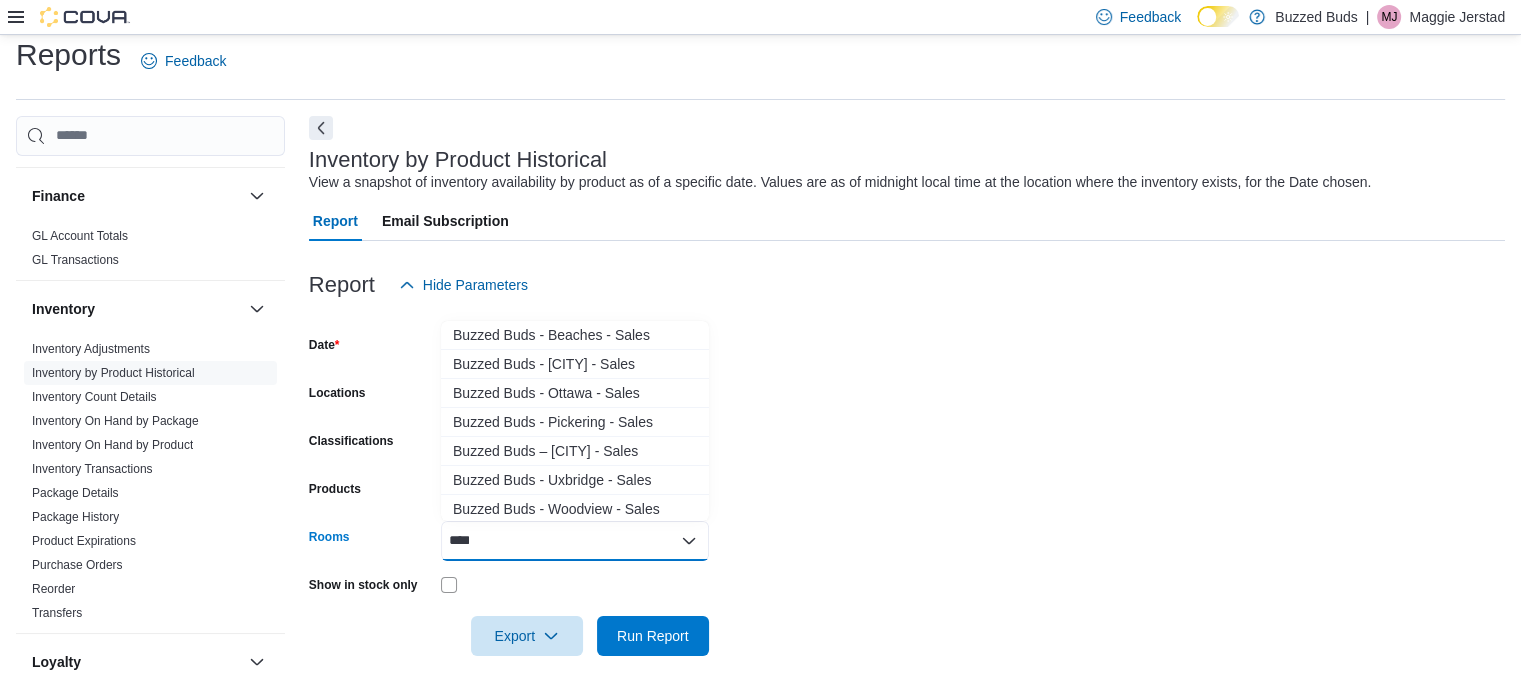 type on "*****" 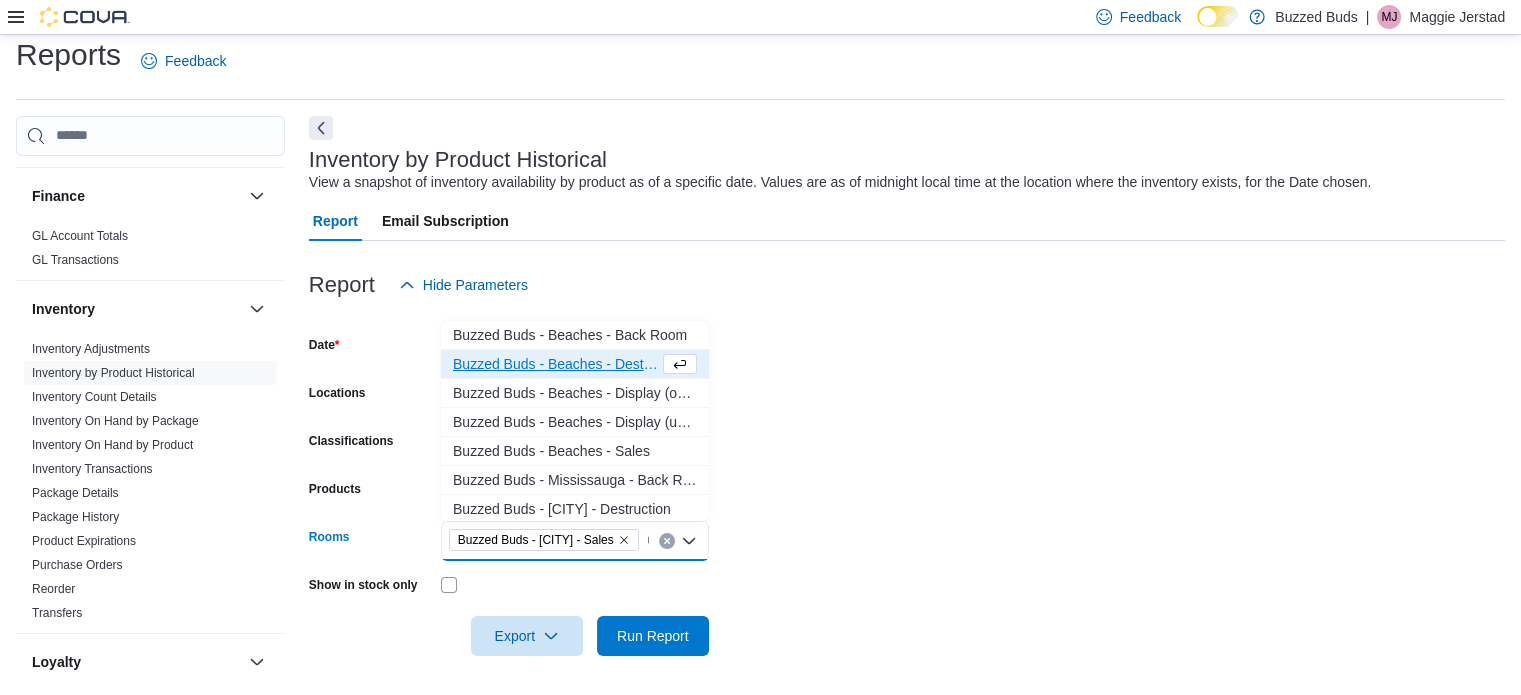 type on "***" 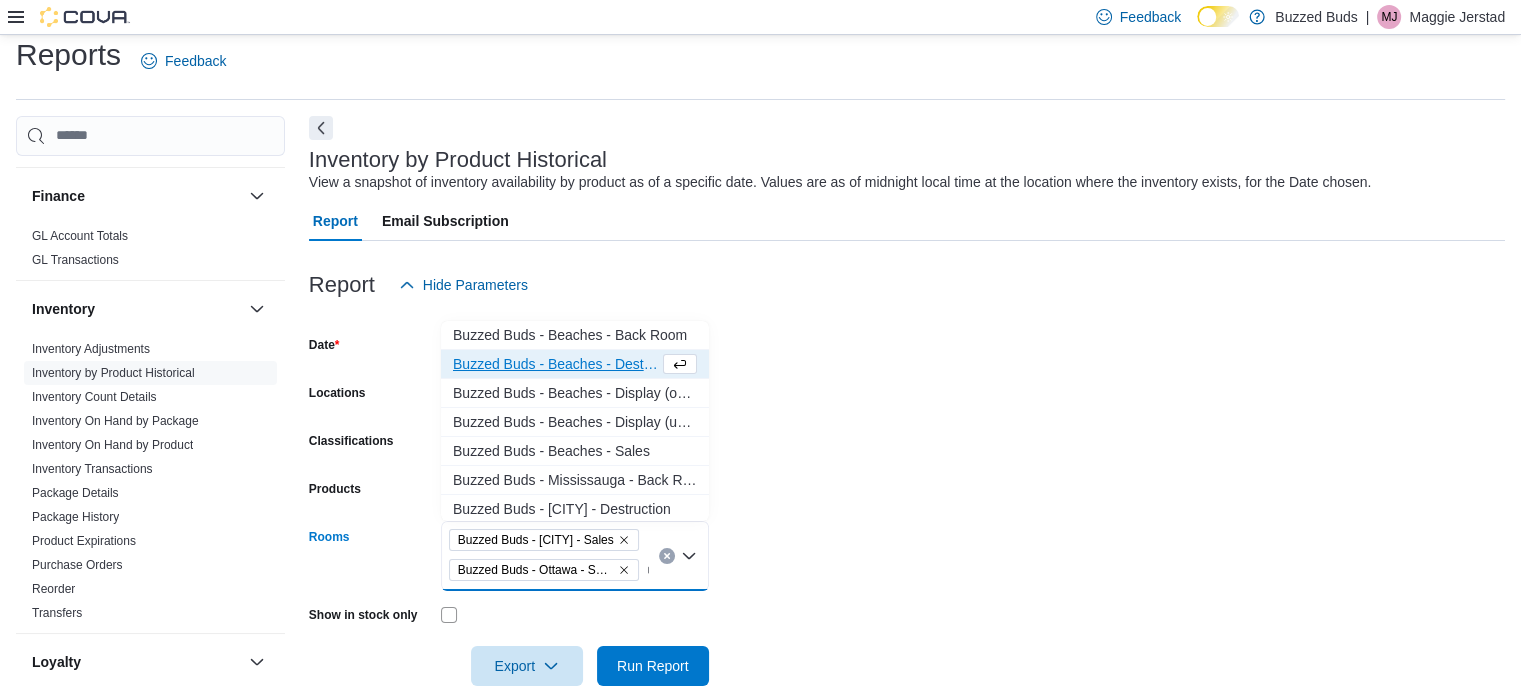 type on "***" 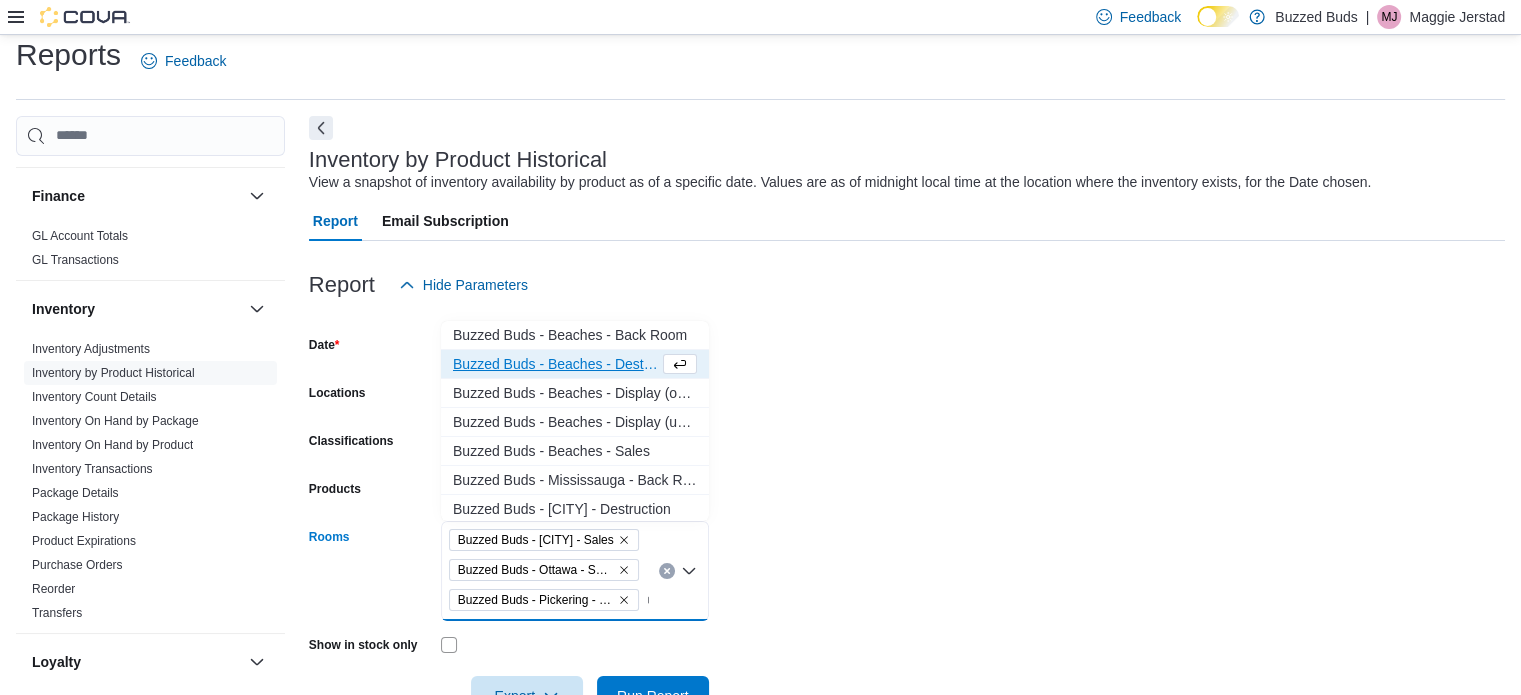 type on "***" 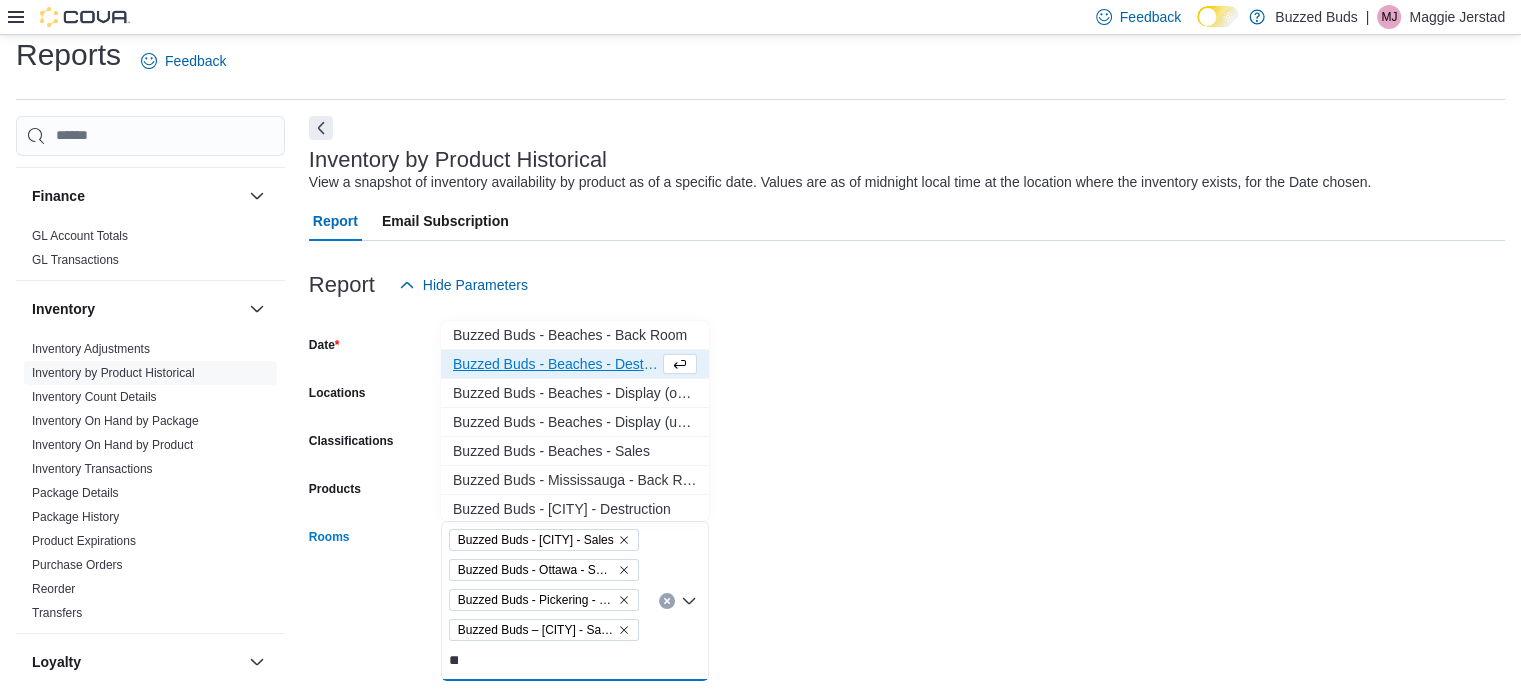 type on "***" 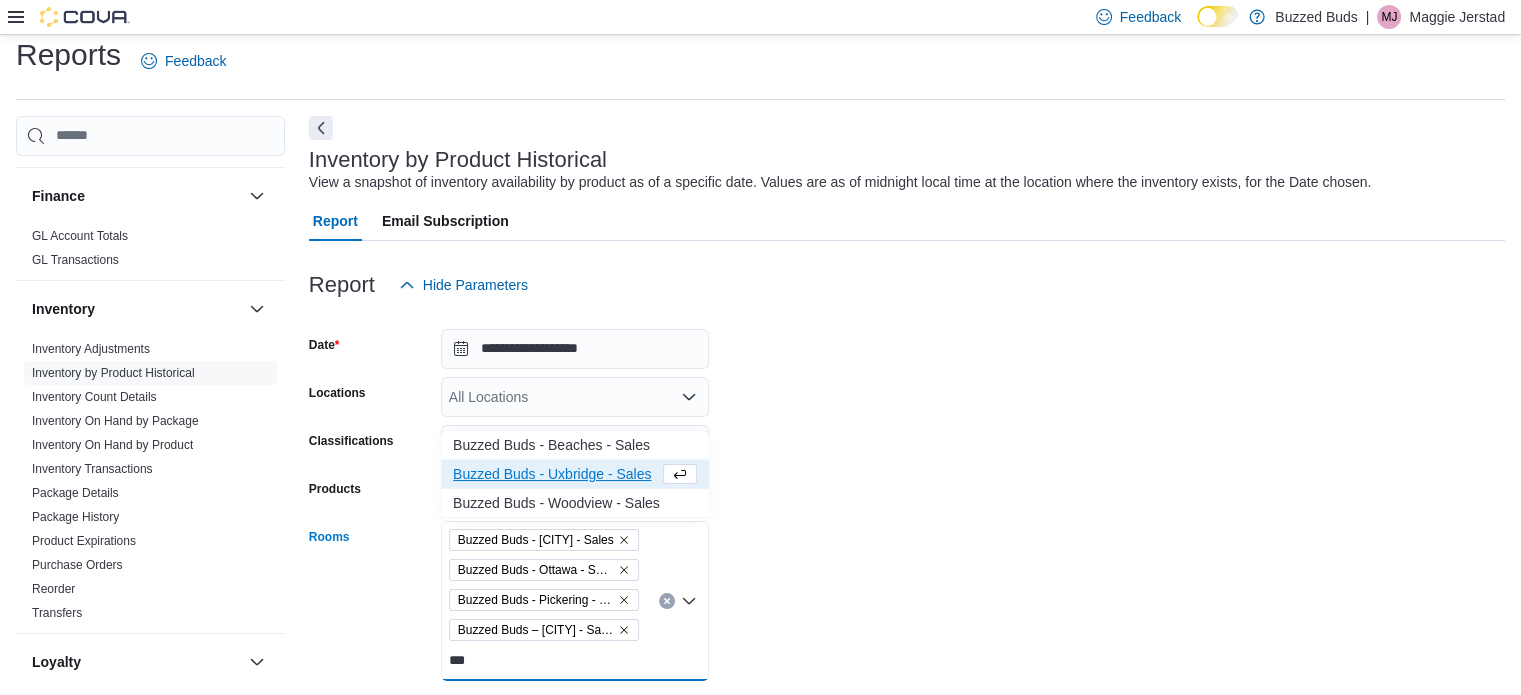 type 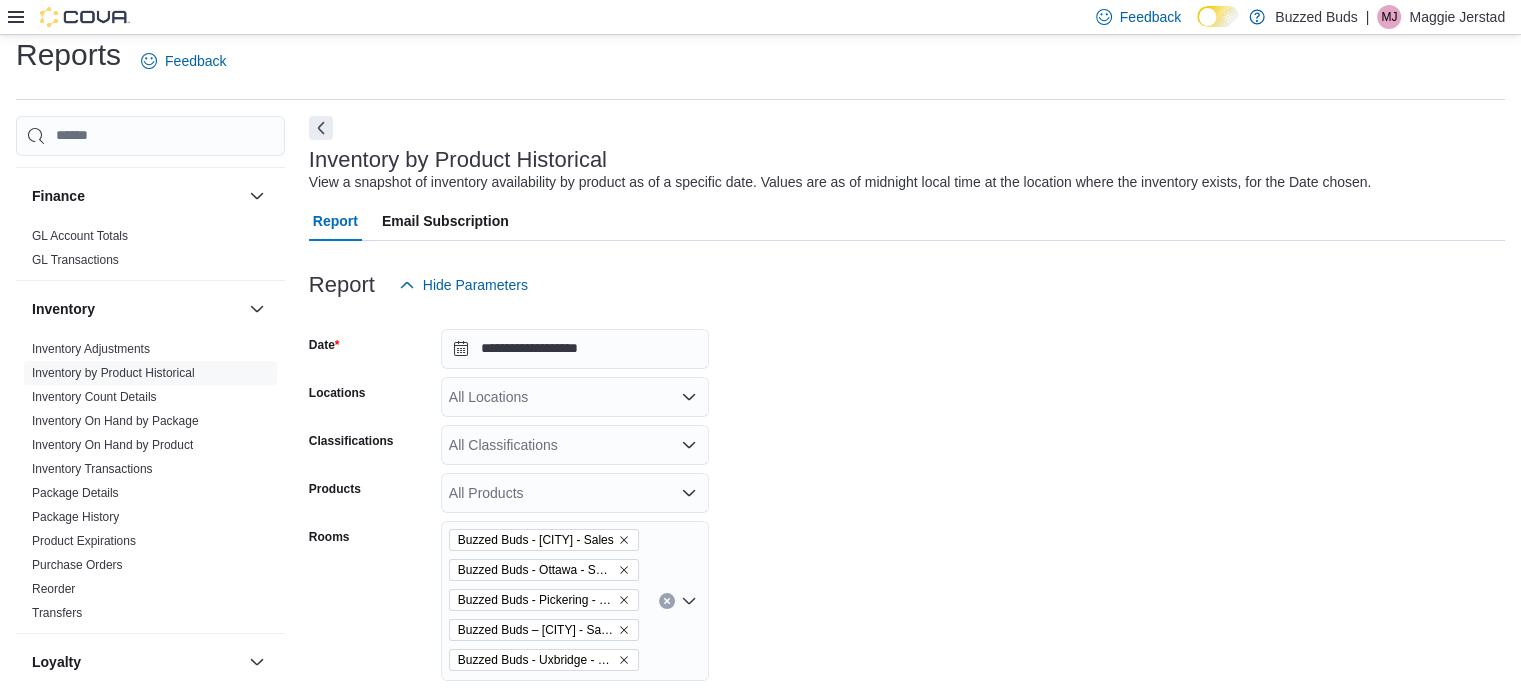 click on "**********" at bounding box center [907, 540] 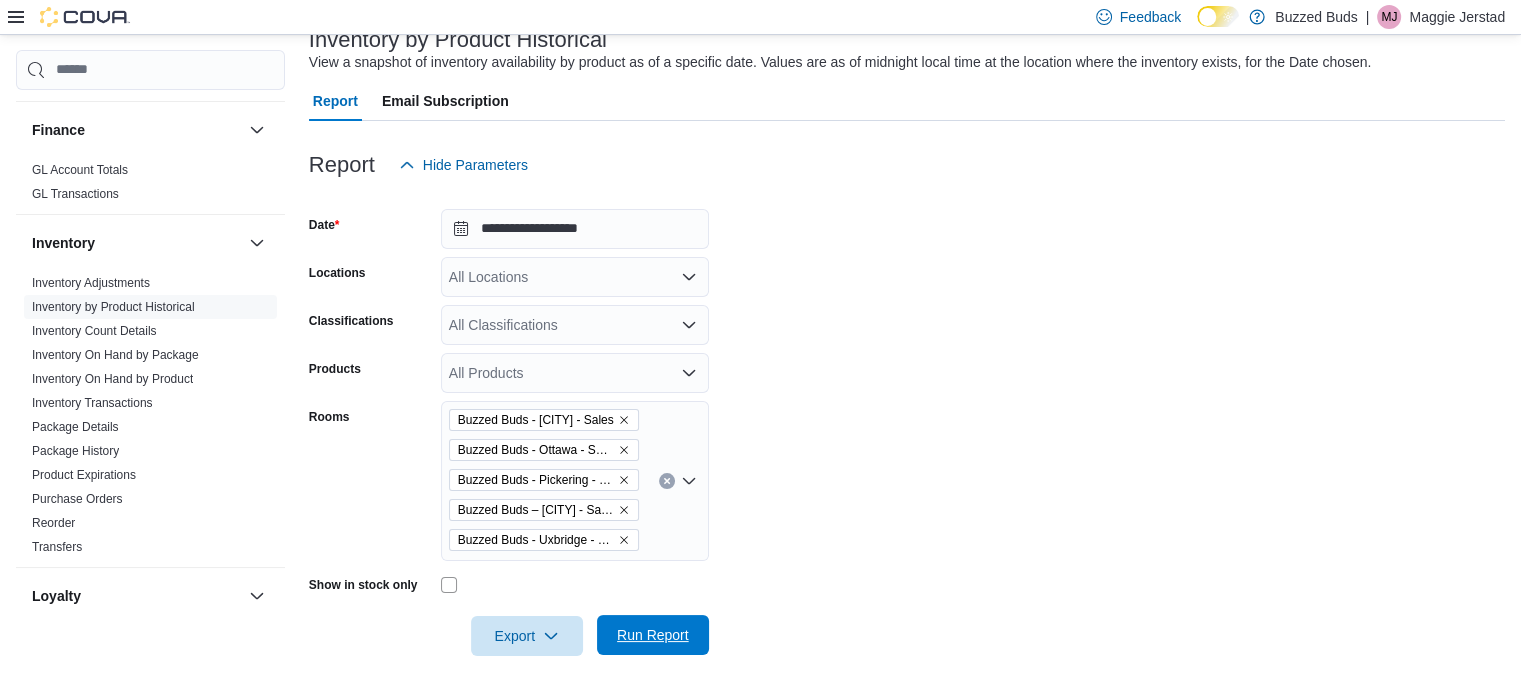click on "Run Report" at bounding box center (653, 635) 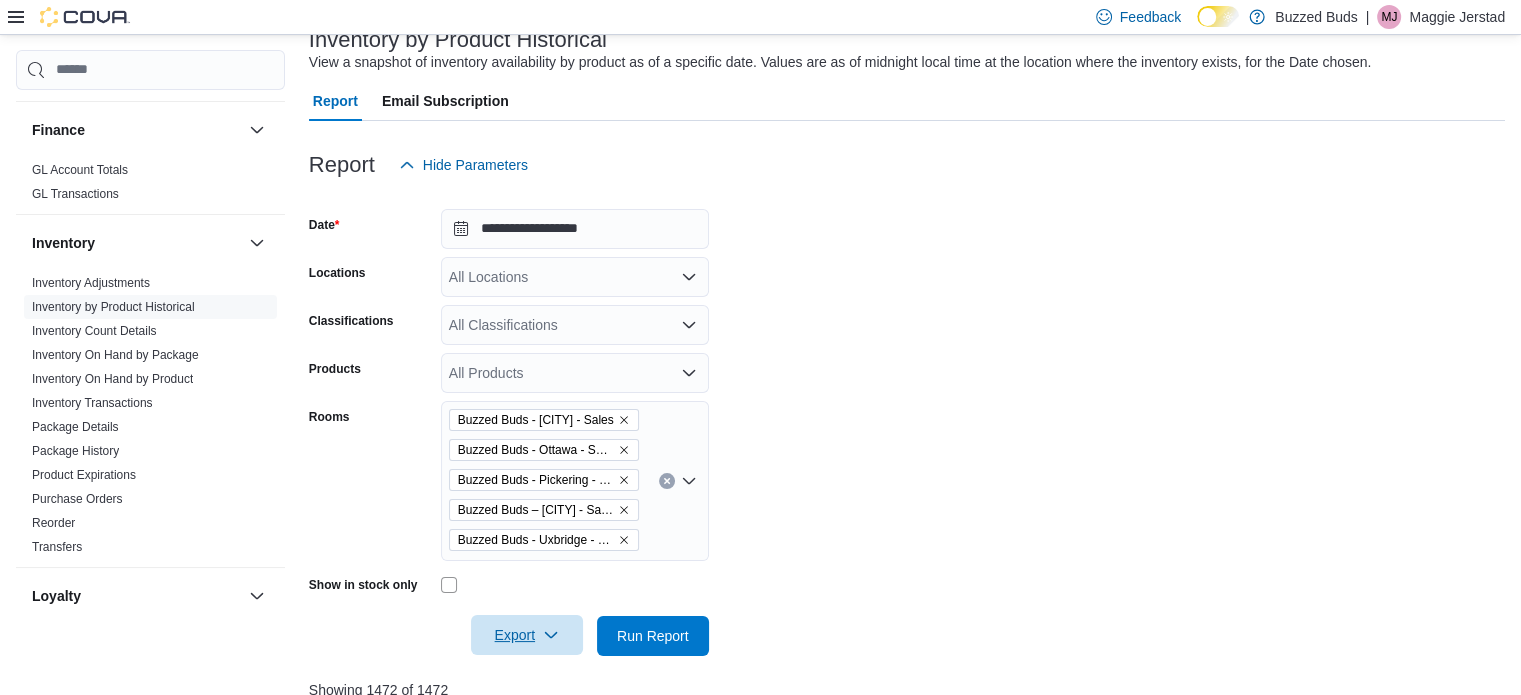 click on "Export" at bounding box center [527, 635] 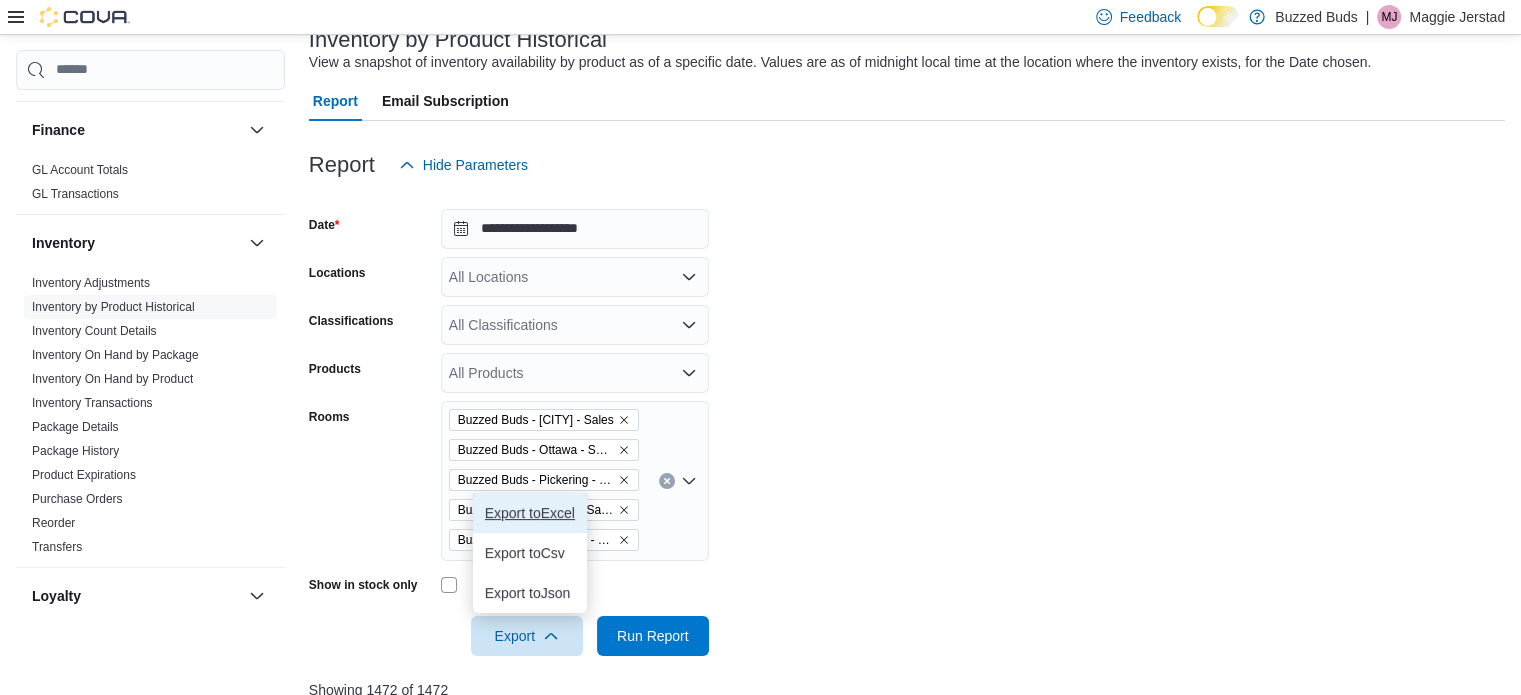 click on "Export to  Excel" at bounding box center [530, 513] 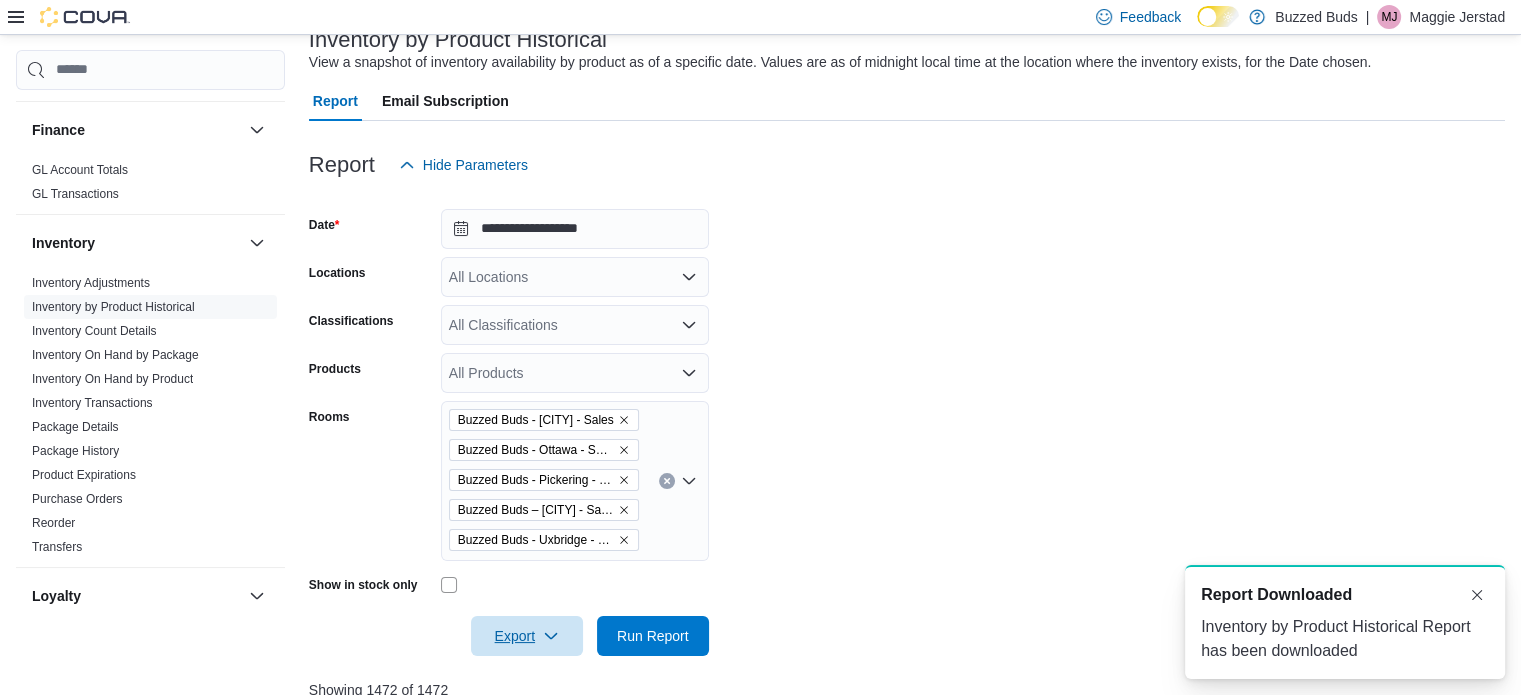 scroll, scrollTop: 0, scrollLeft: 0, axis: both 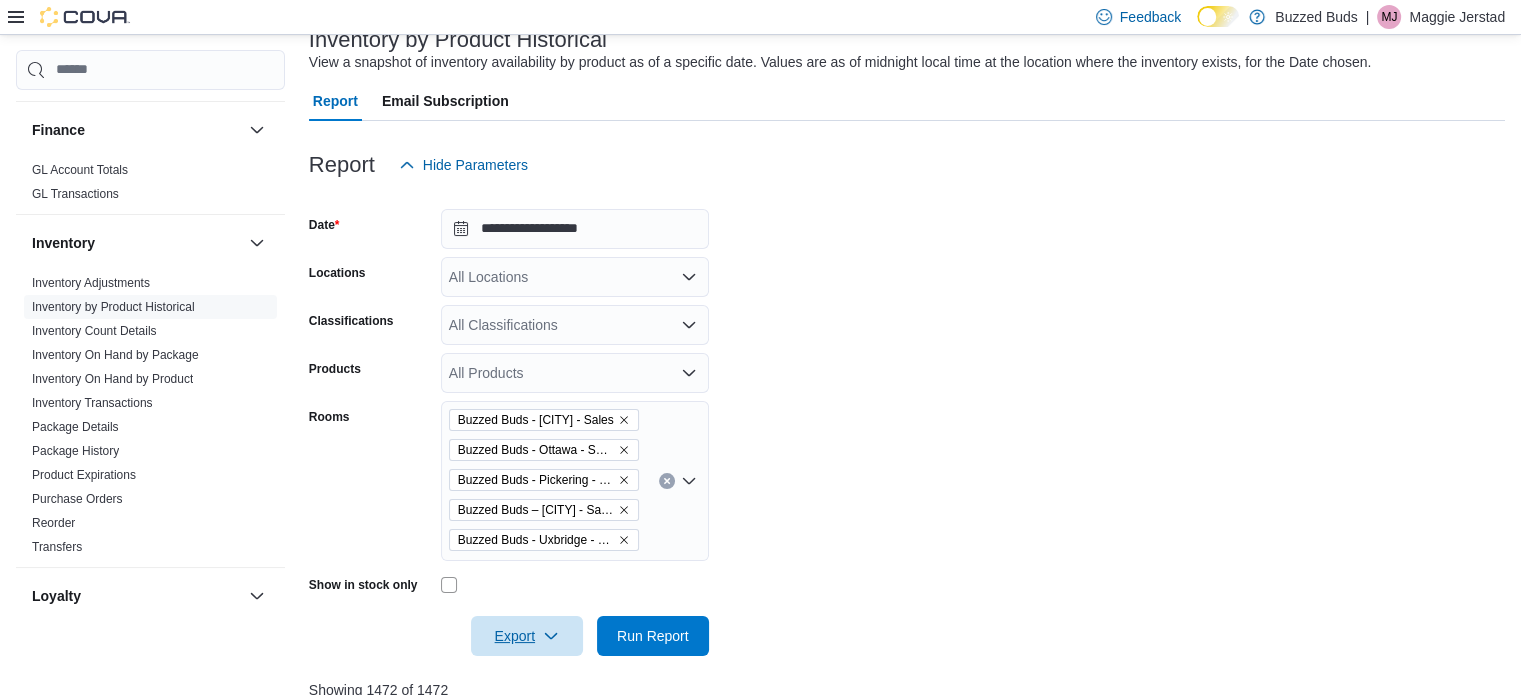 type 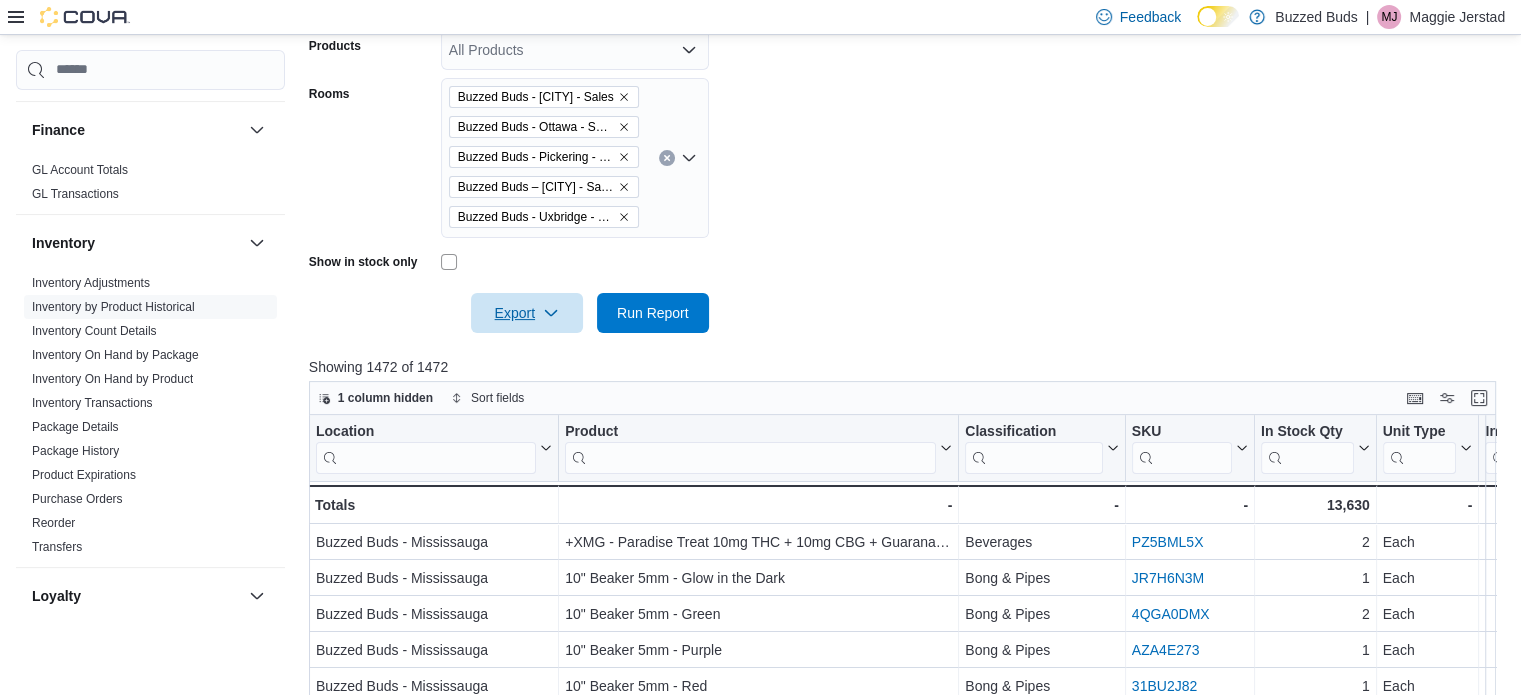 scroll, scrollTop: 476, scrollLeft: 0, axis: vertical 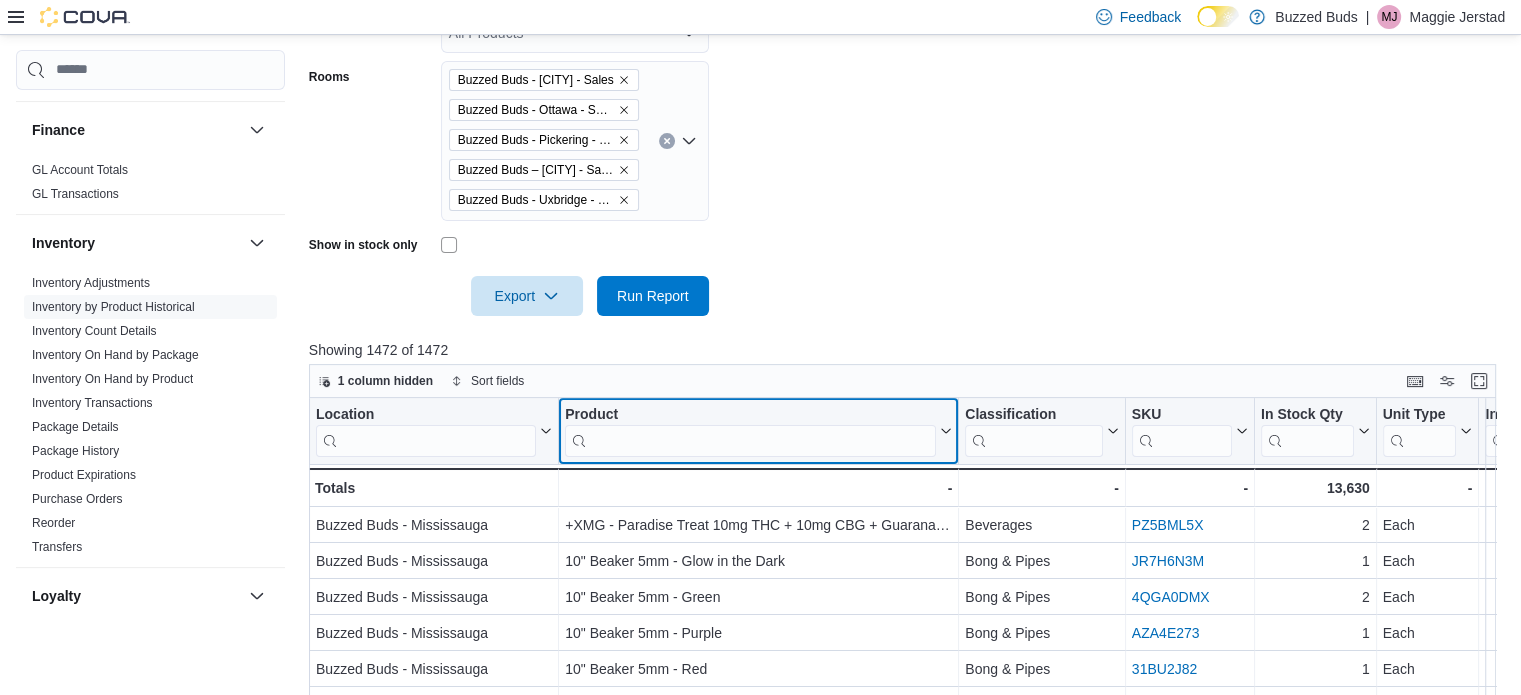 click at bounding box center [750, 440] 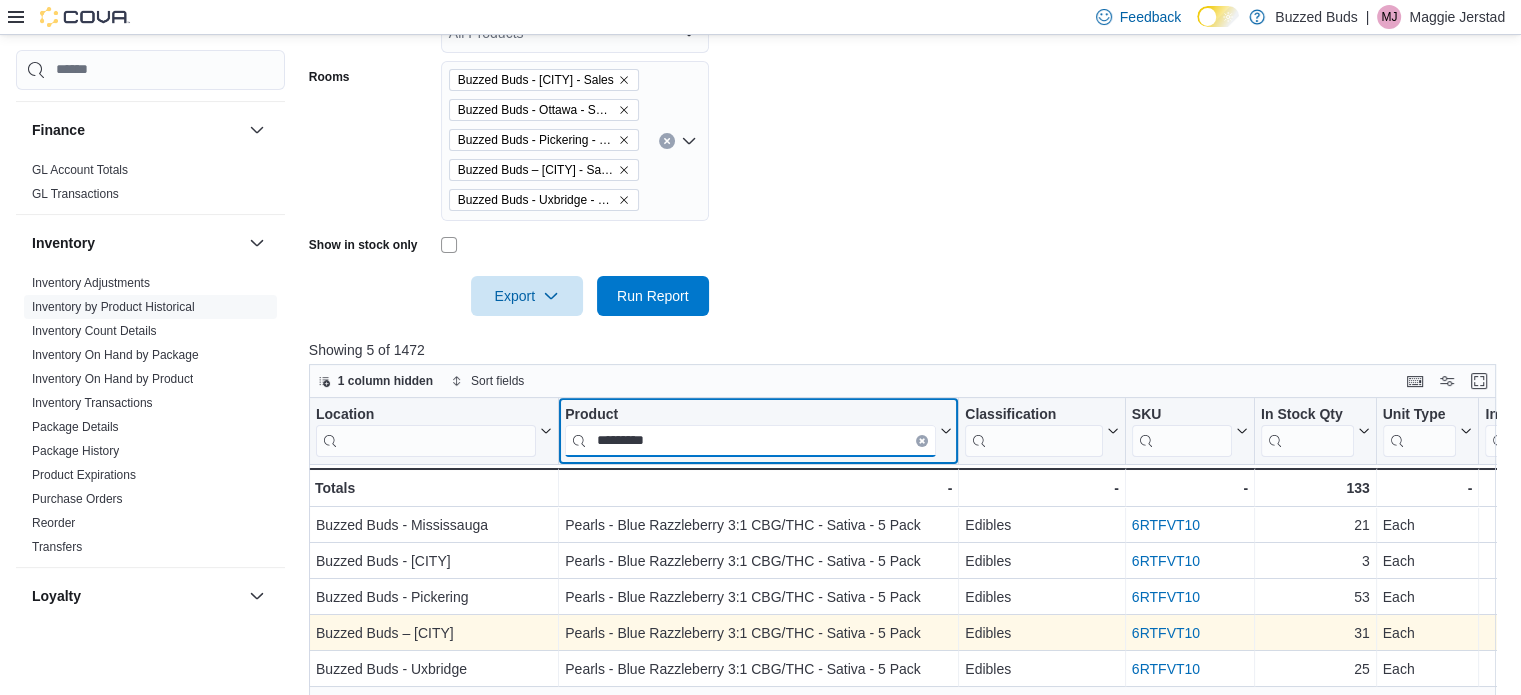 type on "*********" 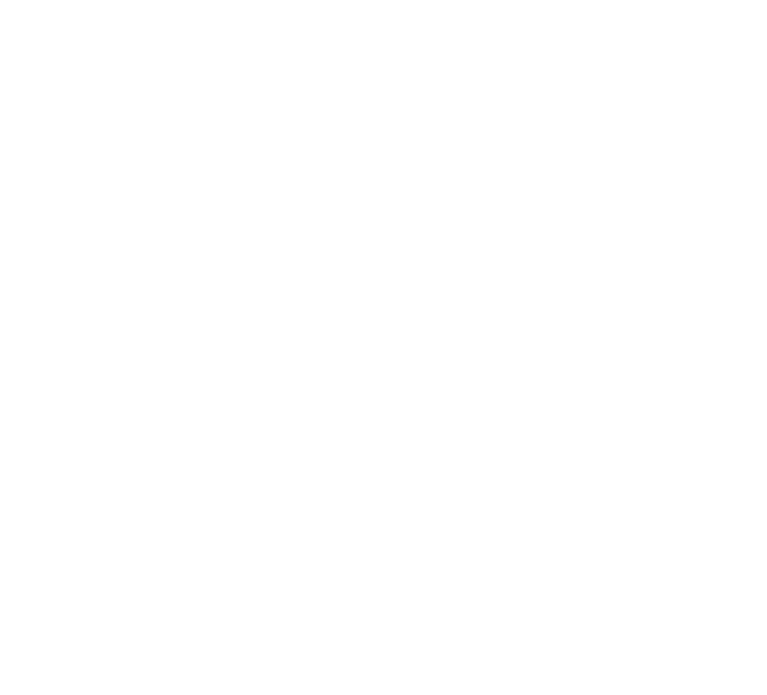 scroll, scrollTop: 0, scrollLeft: 0, axis: both 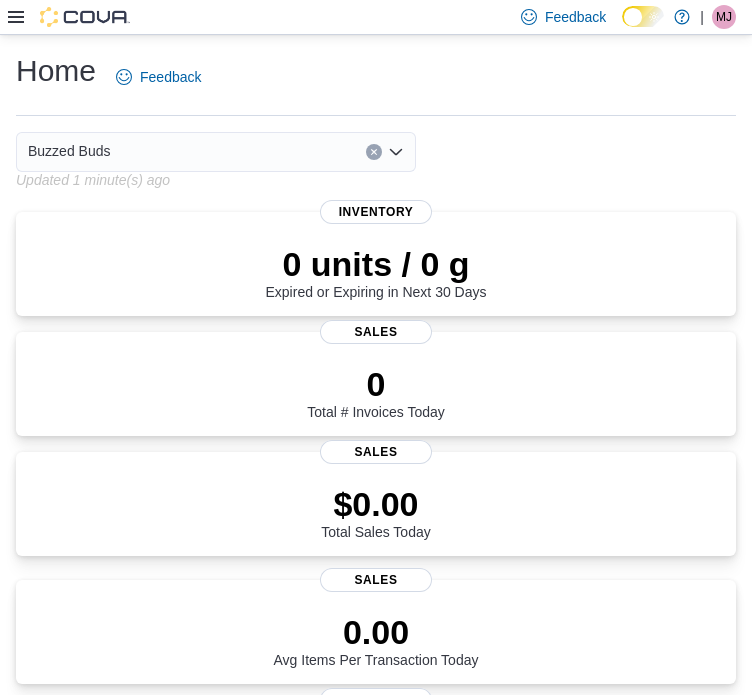 click 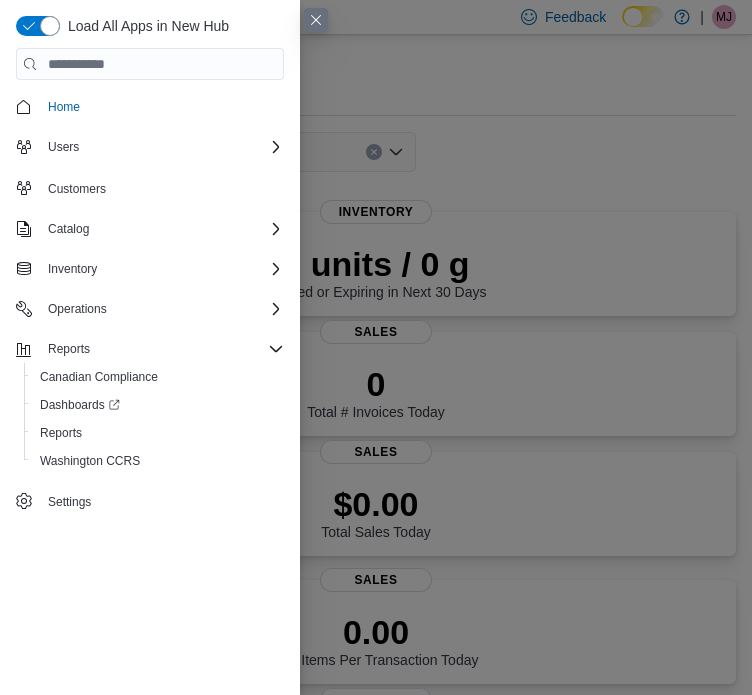 click at bounding box center (316, 20) 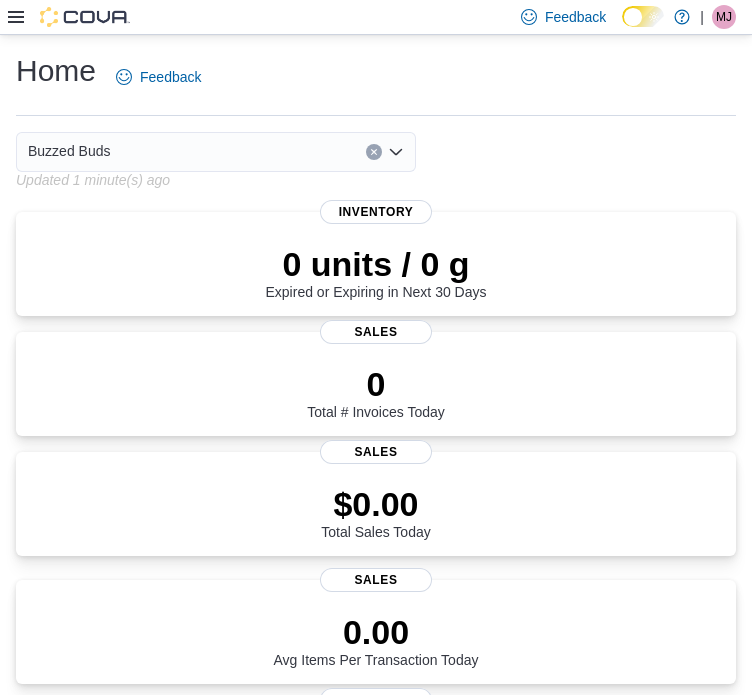 click 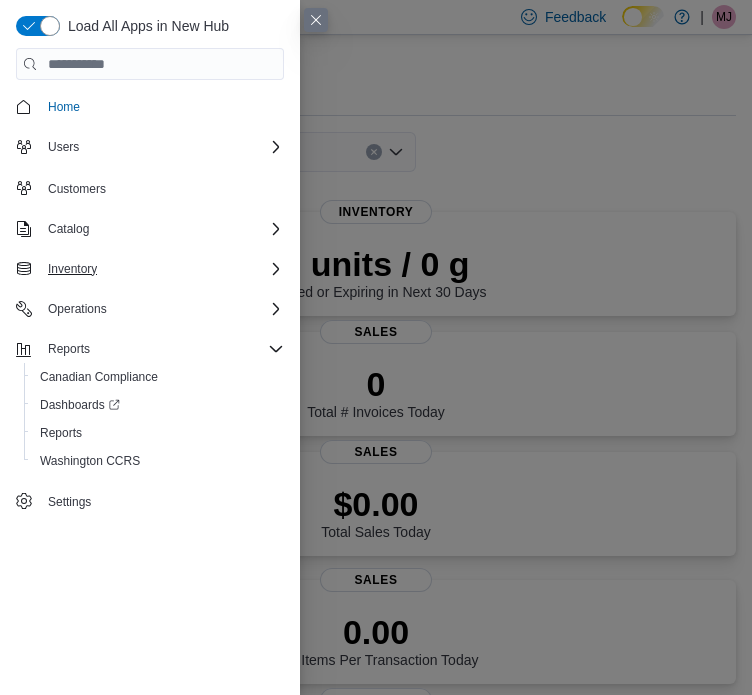 click on "Inventory" at bounding box center (162, 269) 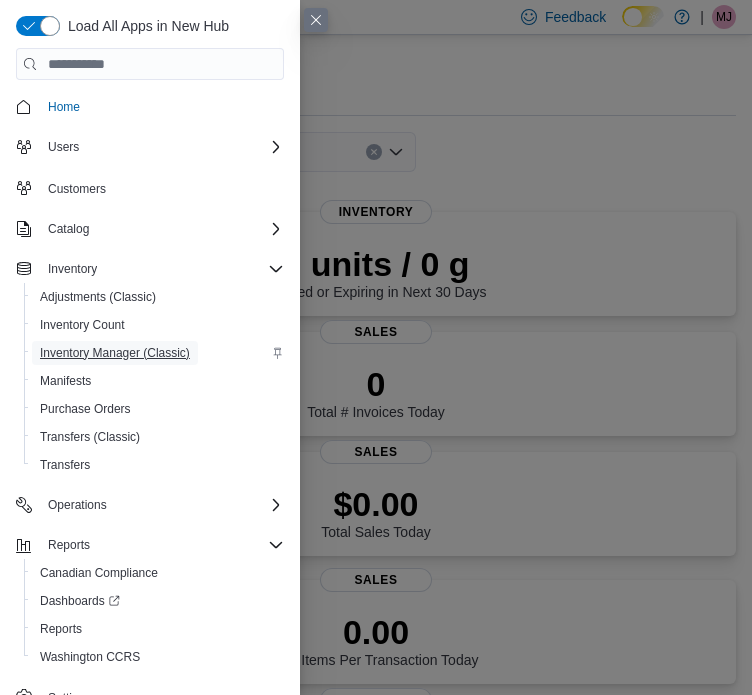 click on "Inventory Manager (Classic)" at bounding box center [115, 353] 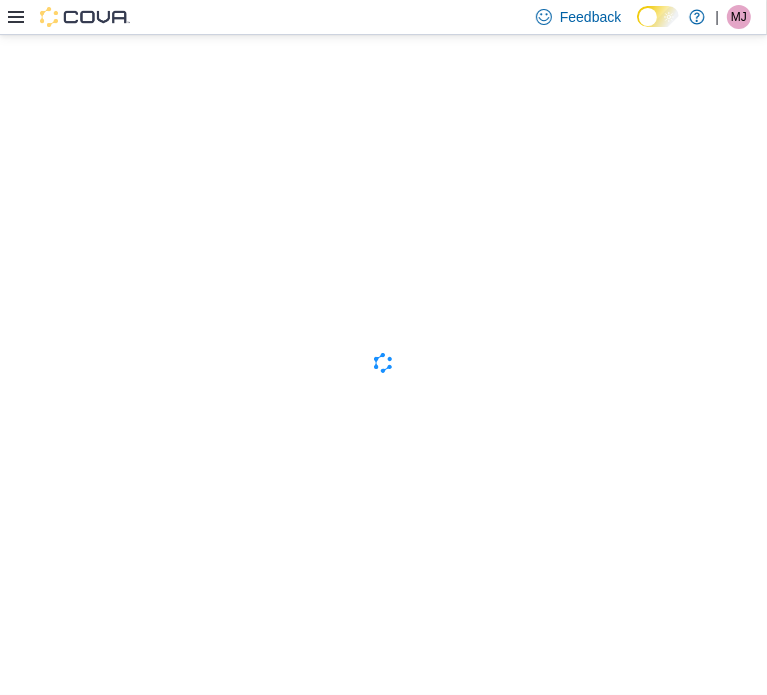 scroll, scrollTop: 0, scrollLeft: 0, axis: both 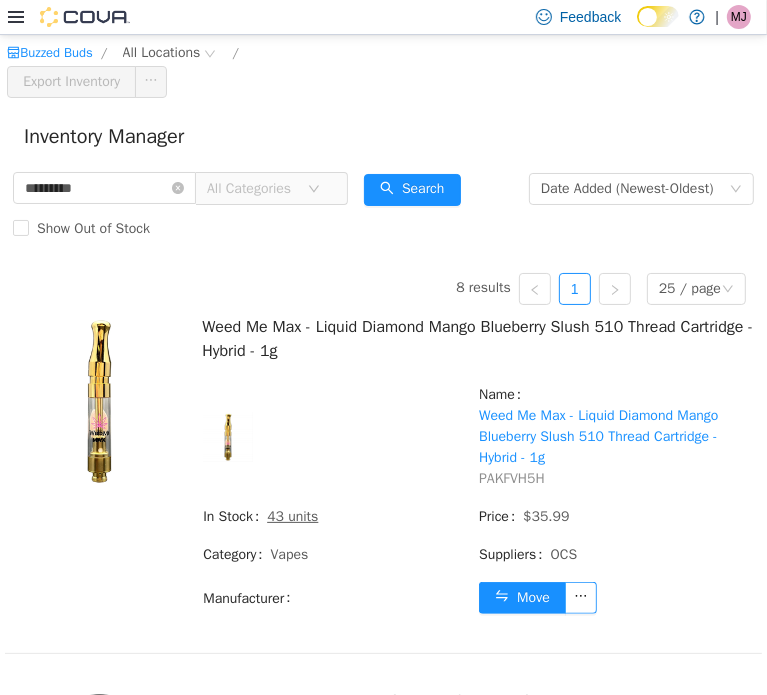 click on "All Categories" at bounding box center (252, 188) 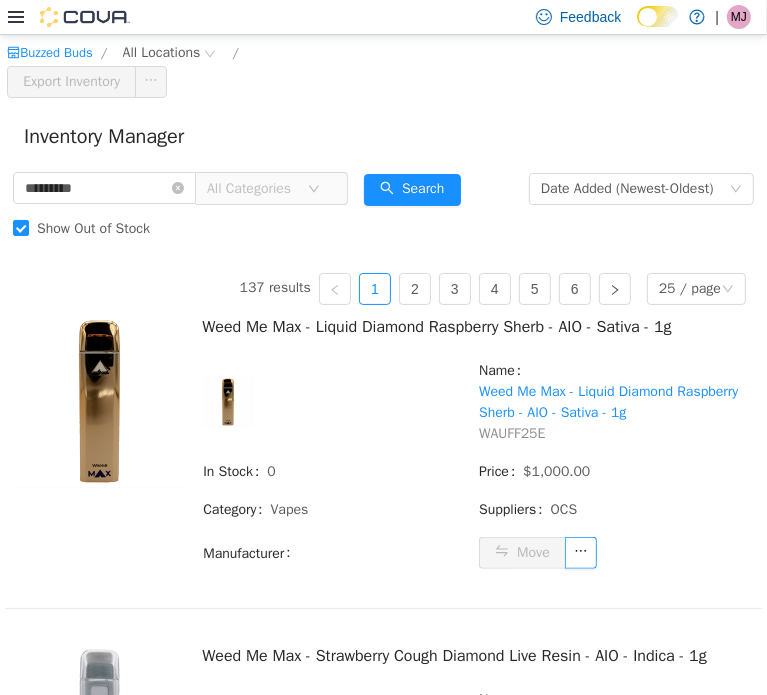 click on "All Categories" at bounding box center [252, 188] 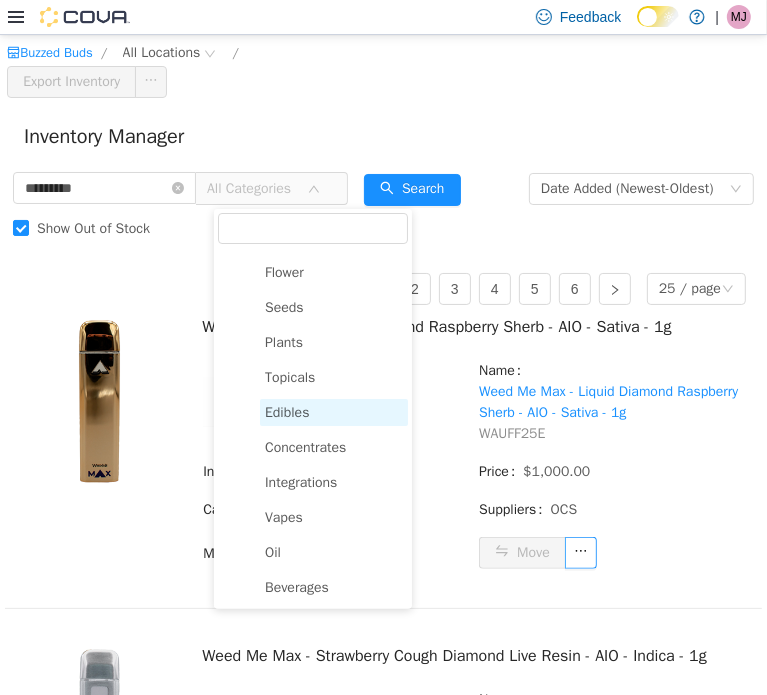 scroll, scrollTop: 28, scrollLeft: 0, axis: vertical 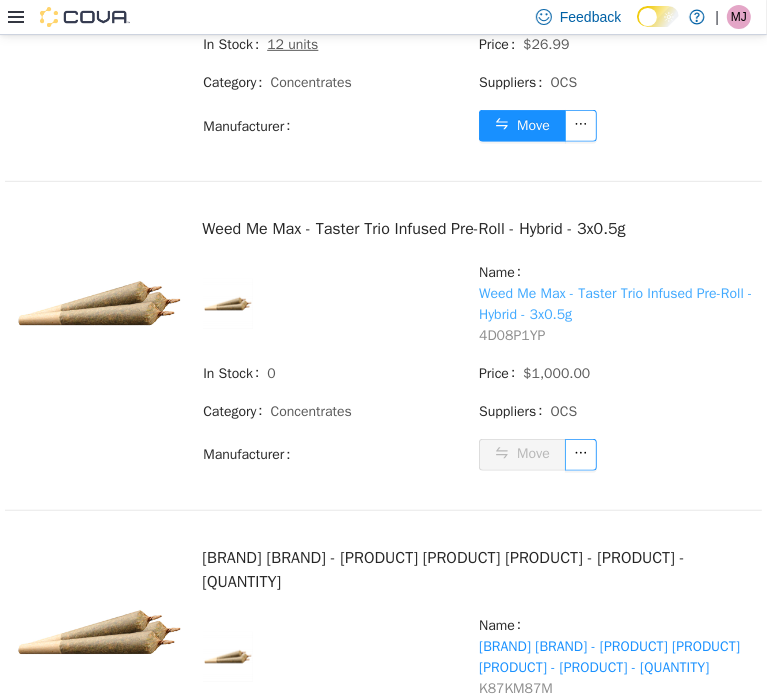 click on "Weed Me Max - Taster Trio Infused Pre-Roll - Hybrid - 3x0.5g" at bounding box center (615, 303) 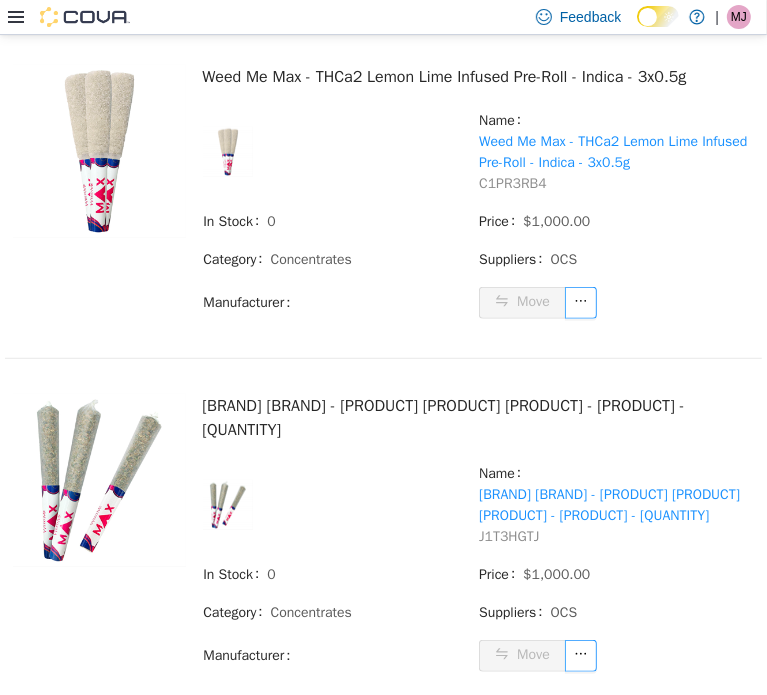 scroll, scrollTop: 0, scrollLeft: 0, axis: both 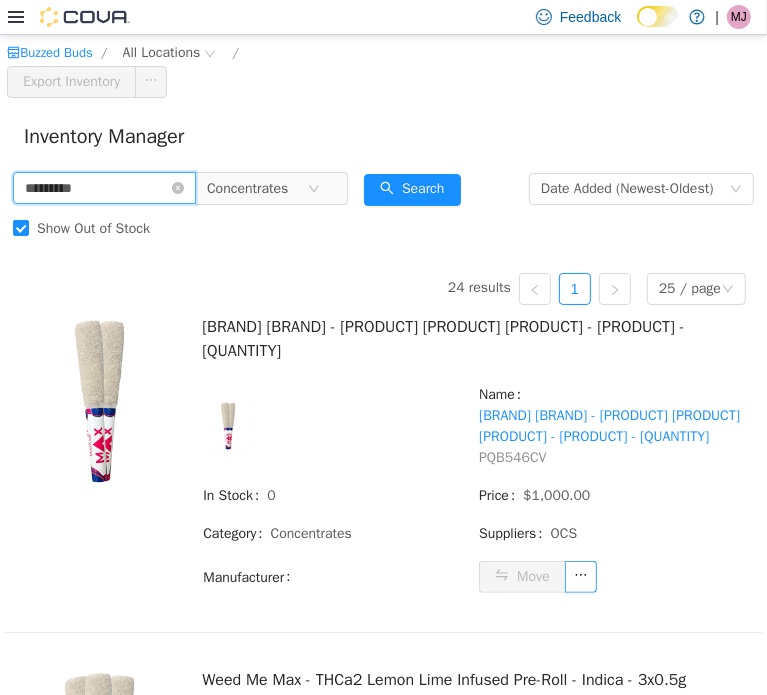 drag, startPoint x: 89, startPoint y: 195, endPoint x: 26, endPoint y: 195, distance: 63 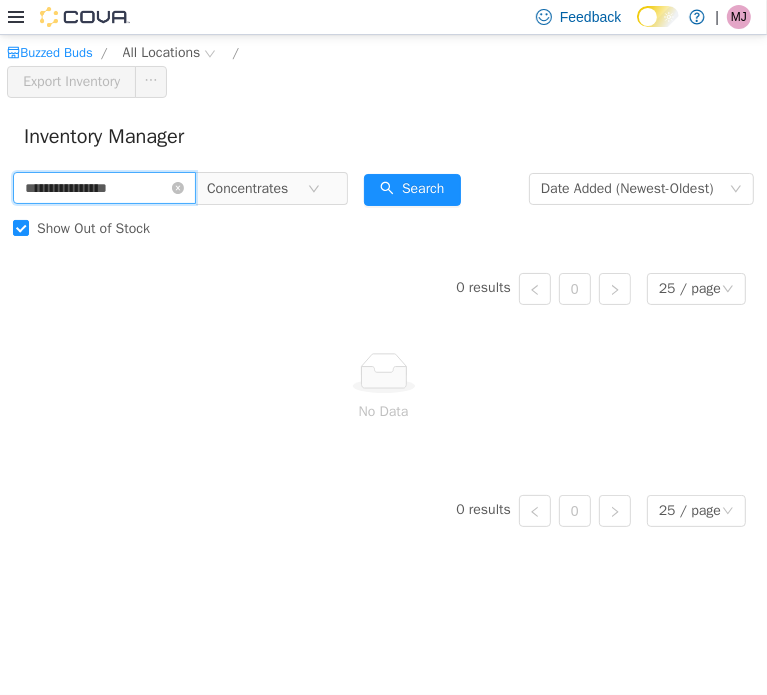 type on "**********" 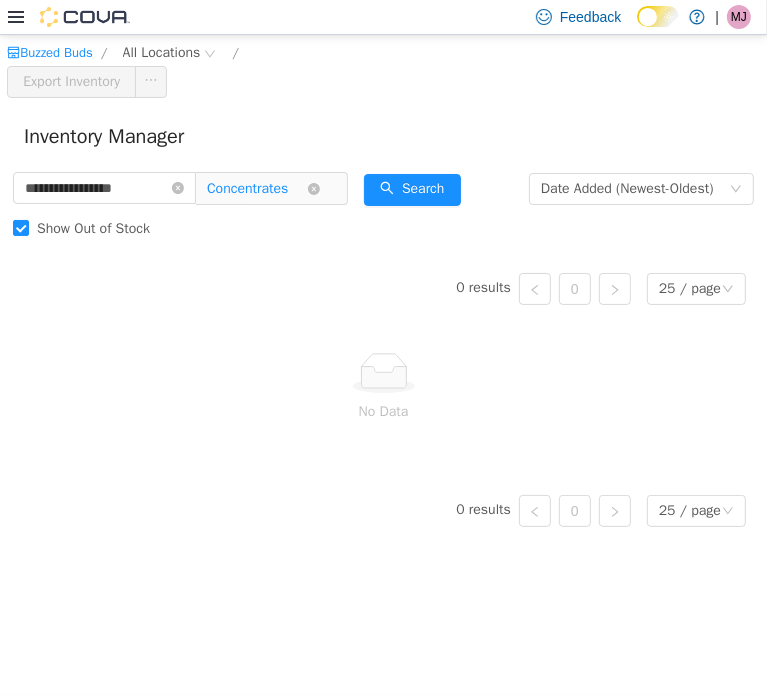 click on "Concentrates" at bounding box center (263, 188) 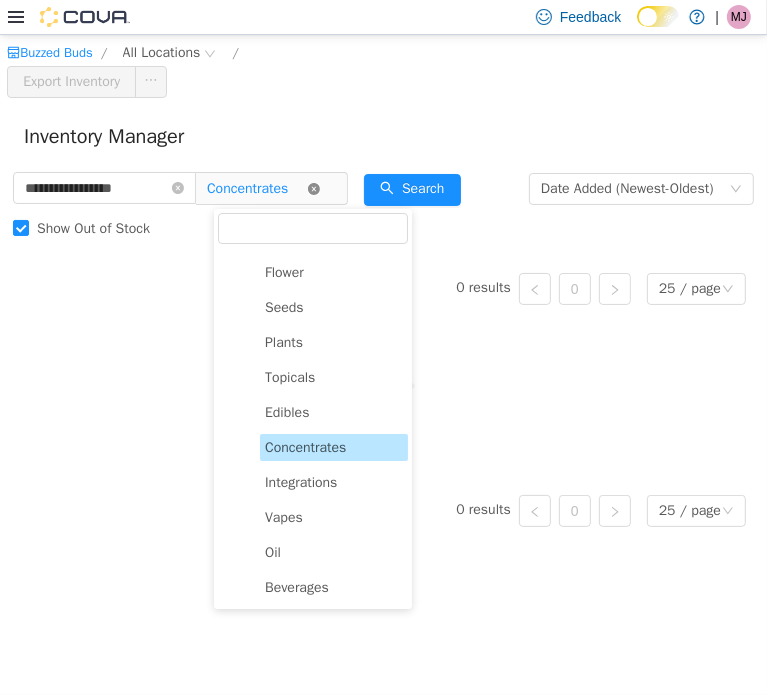 click 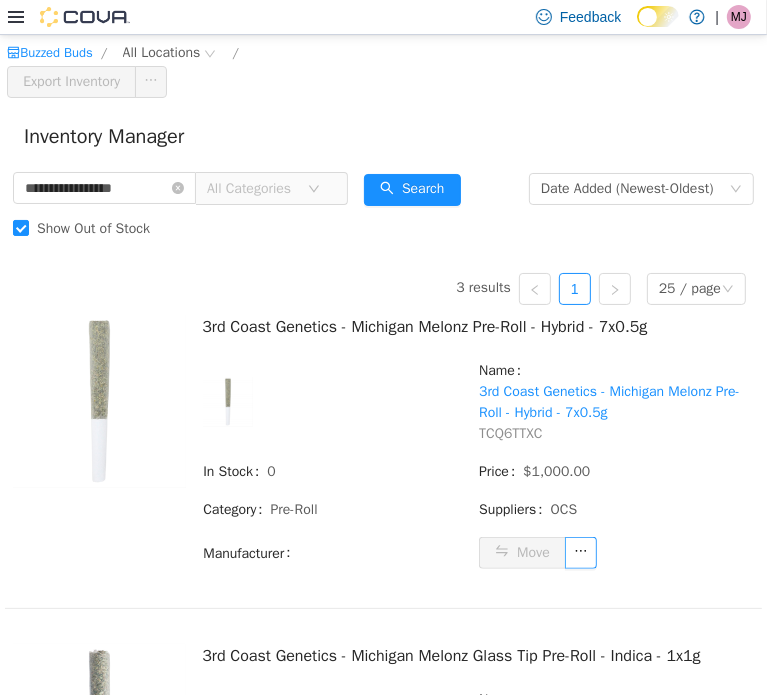 click on "3 results 1 25 / page" at bounding box center (383, 288) 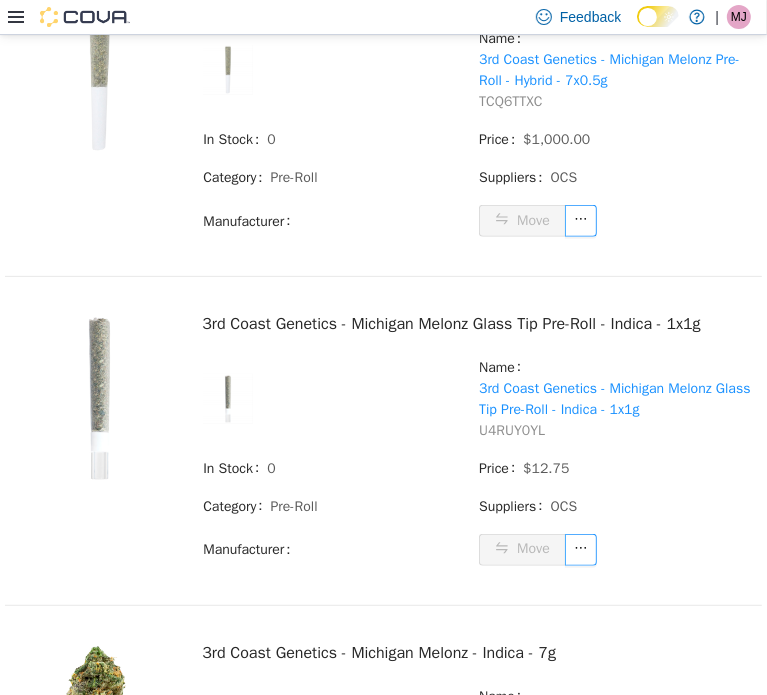 scroll, scrollTop: 652, scrollLeft: 0, axis: vertical 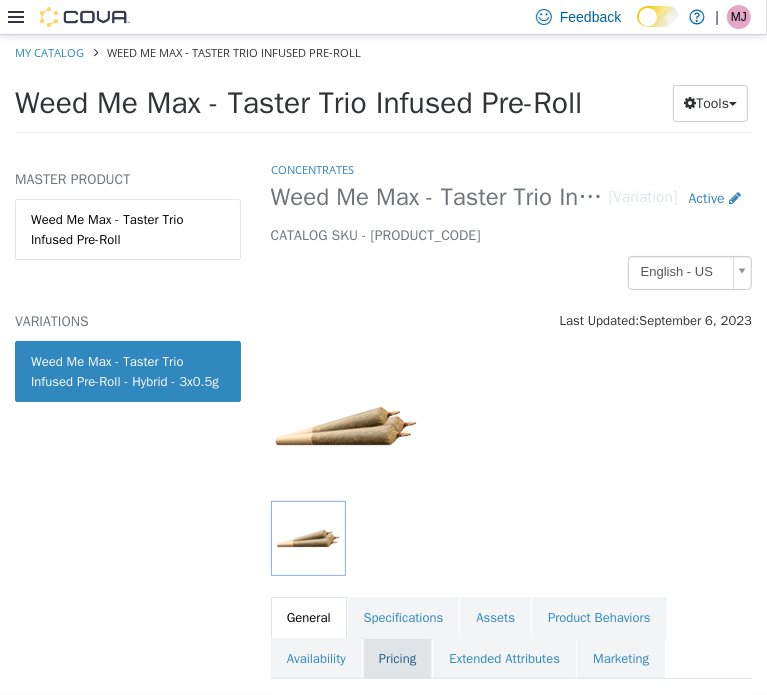 click on "Pricing" at bounding box center [397, 658] 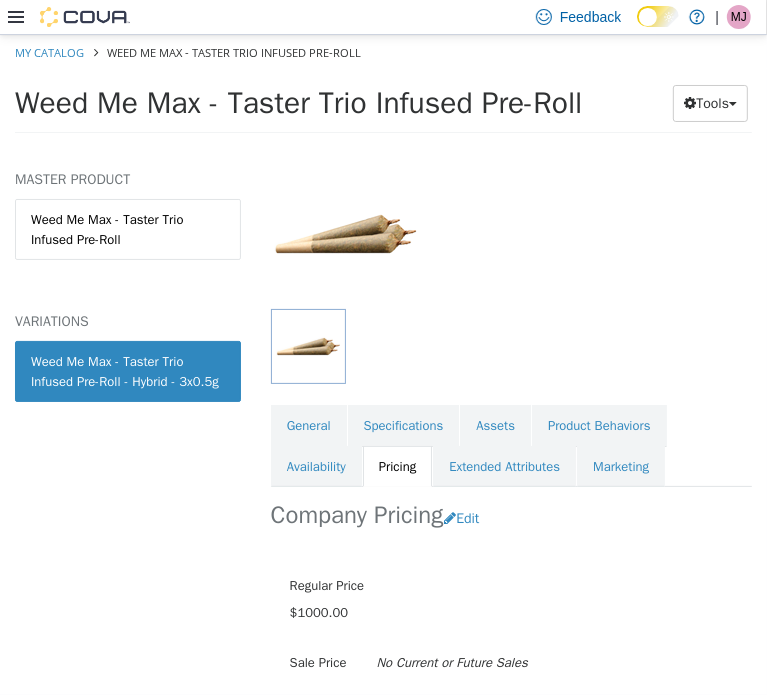 scroll, scrollTop: 296, scrollLeft: 0, axis: vertical 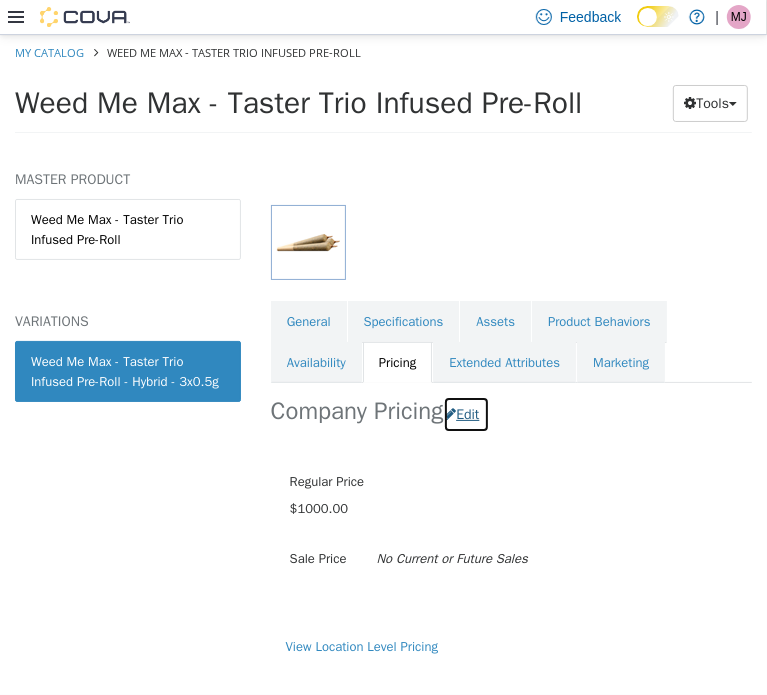 click on "Edit" at bounding box center [466, 413] 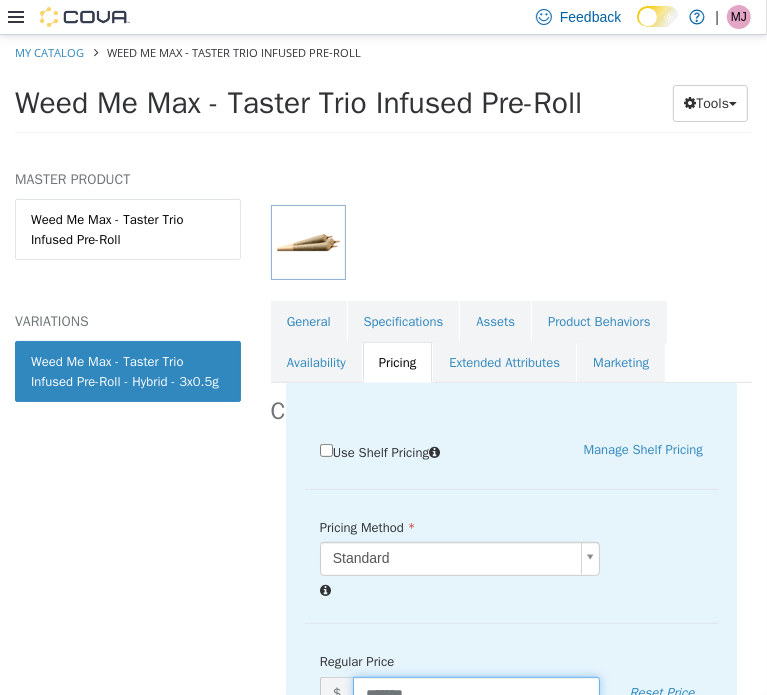 click on "*******" at bounding box center [476, 693] 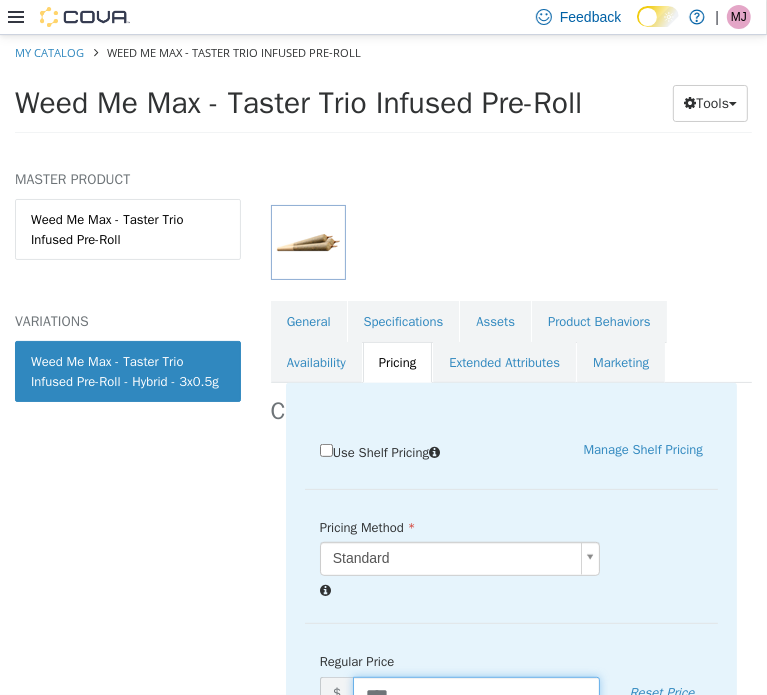 type on "*****" 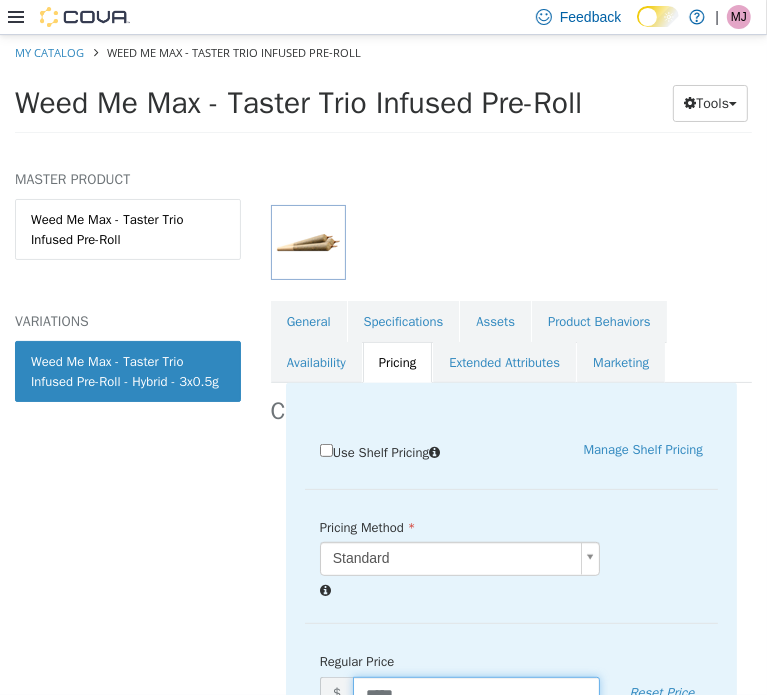 scroll, scrollTop: 632, scrollLeft: 0, axis: vertical 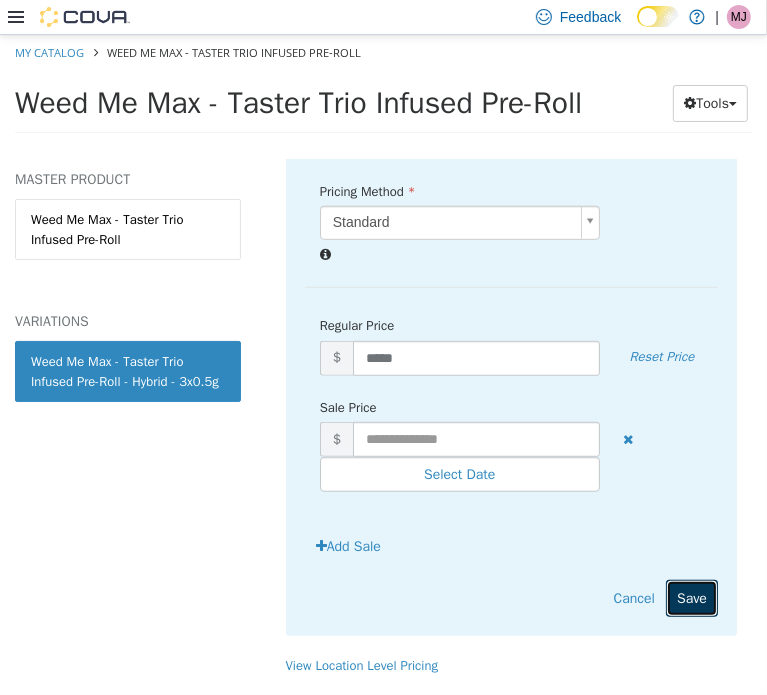 click on "Save" at bounding box center [692, 597] 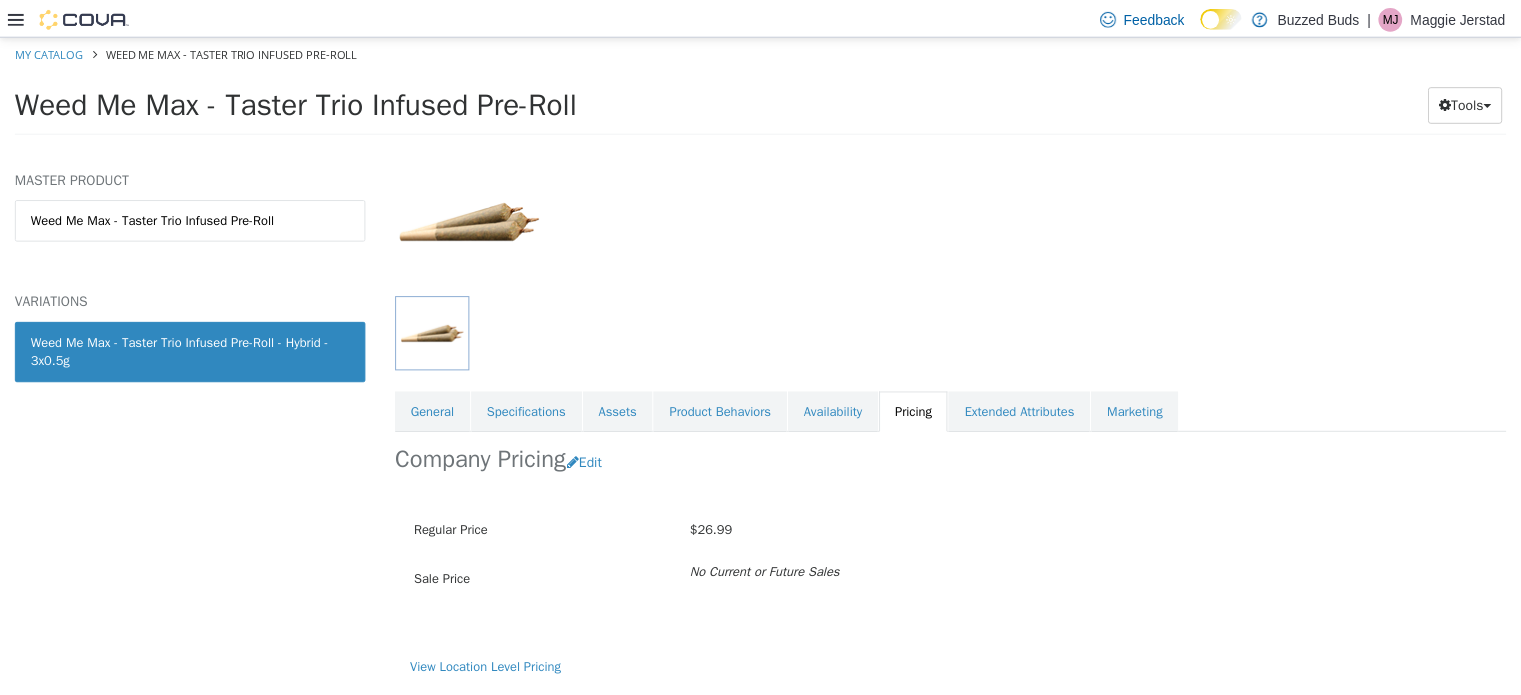 scroll, scrollTop: 129, scrollLeft: 0, axis: vertical 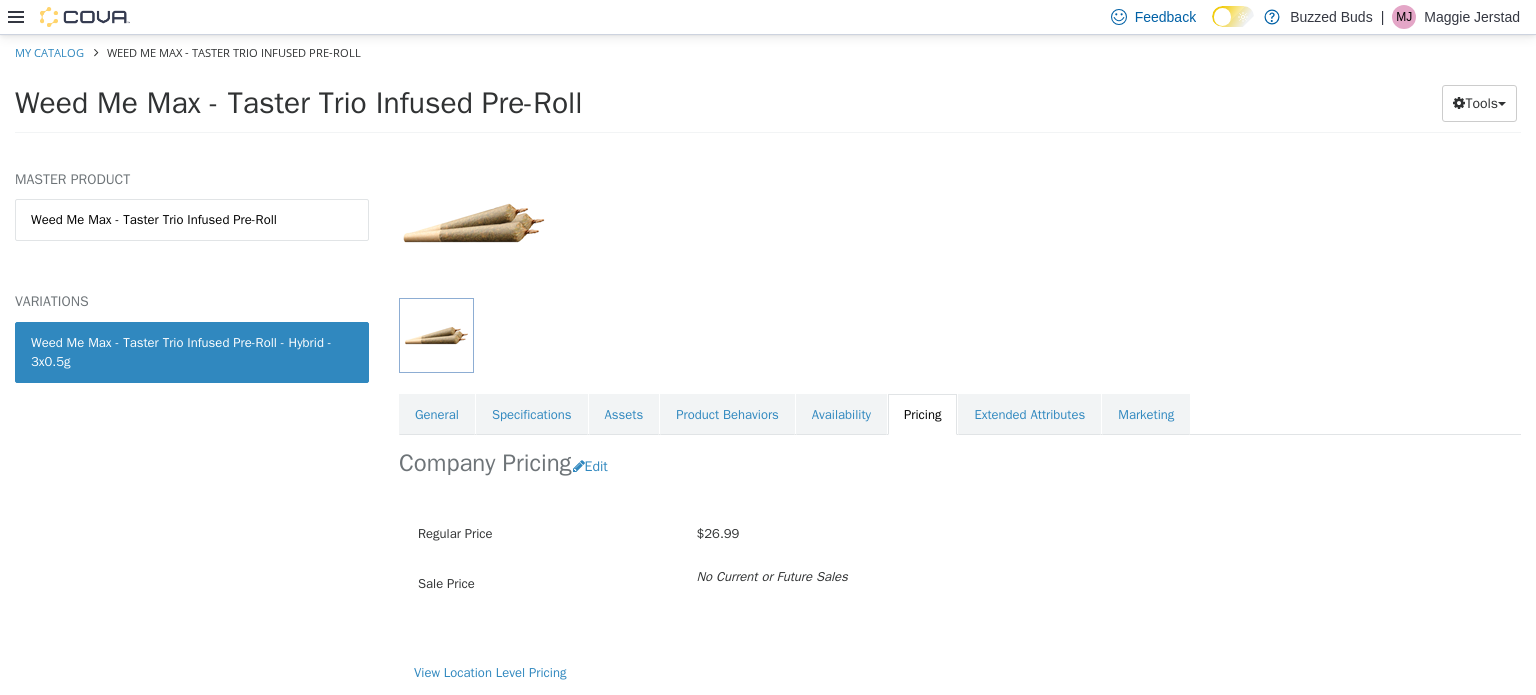 click 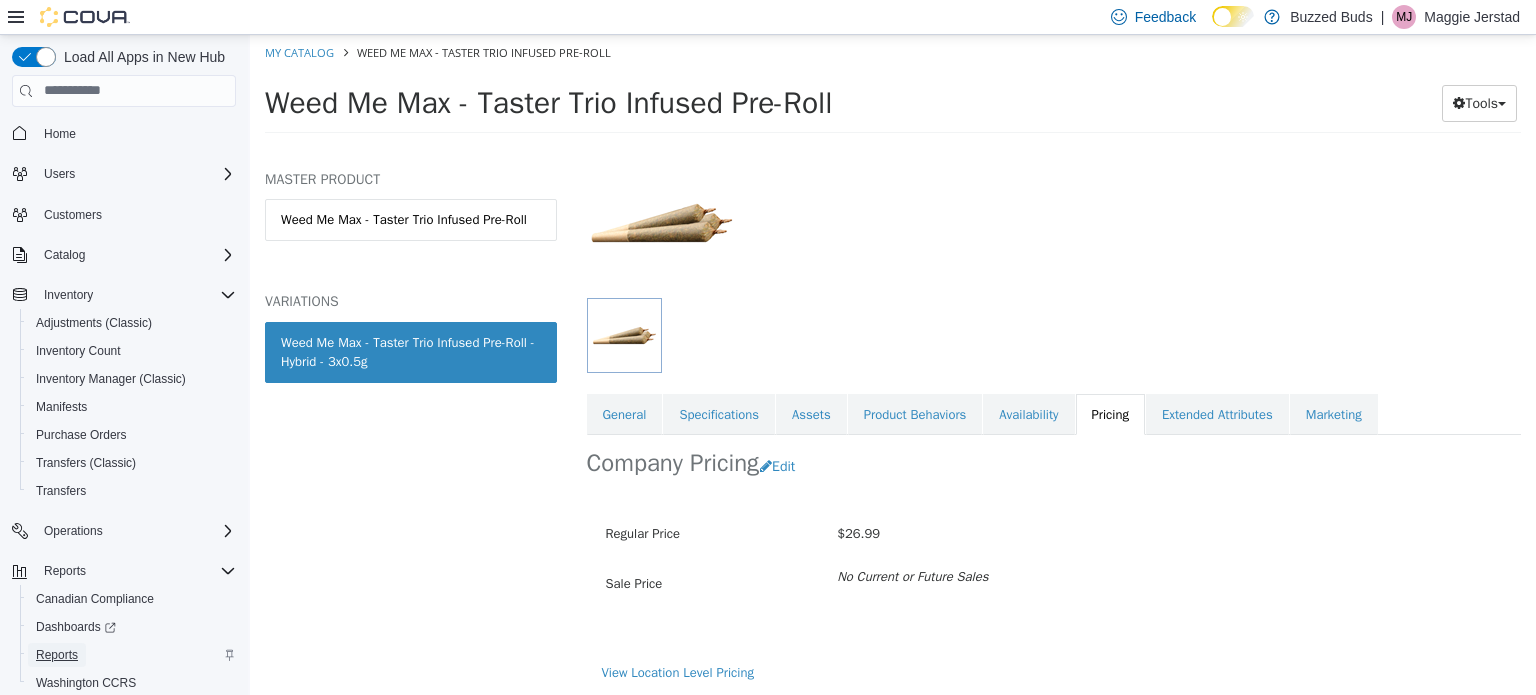 click on "Reports" at bounding box center (57, 655) 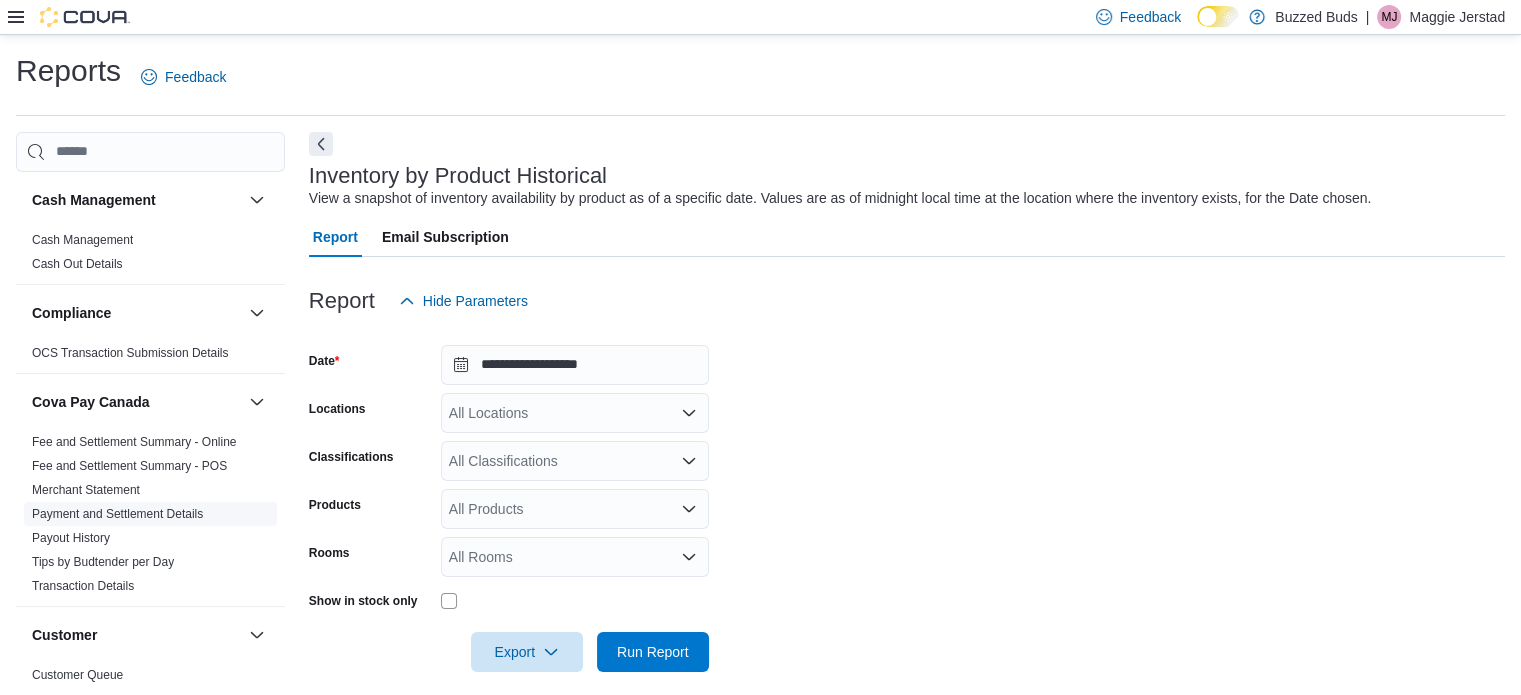 scroll, scrollTop: 16, scrollLeft: 0, axis: vertical 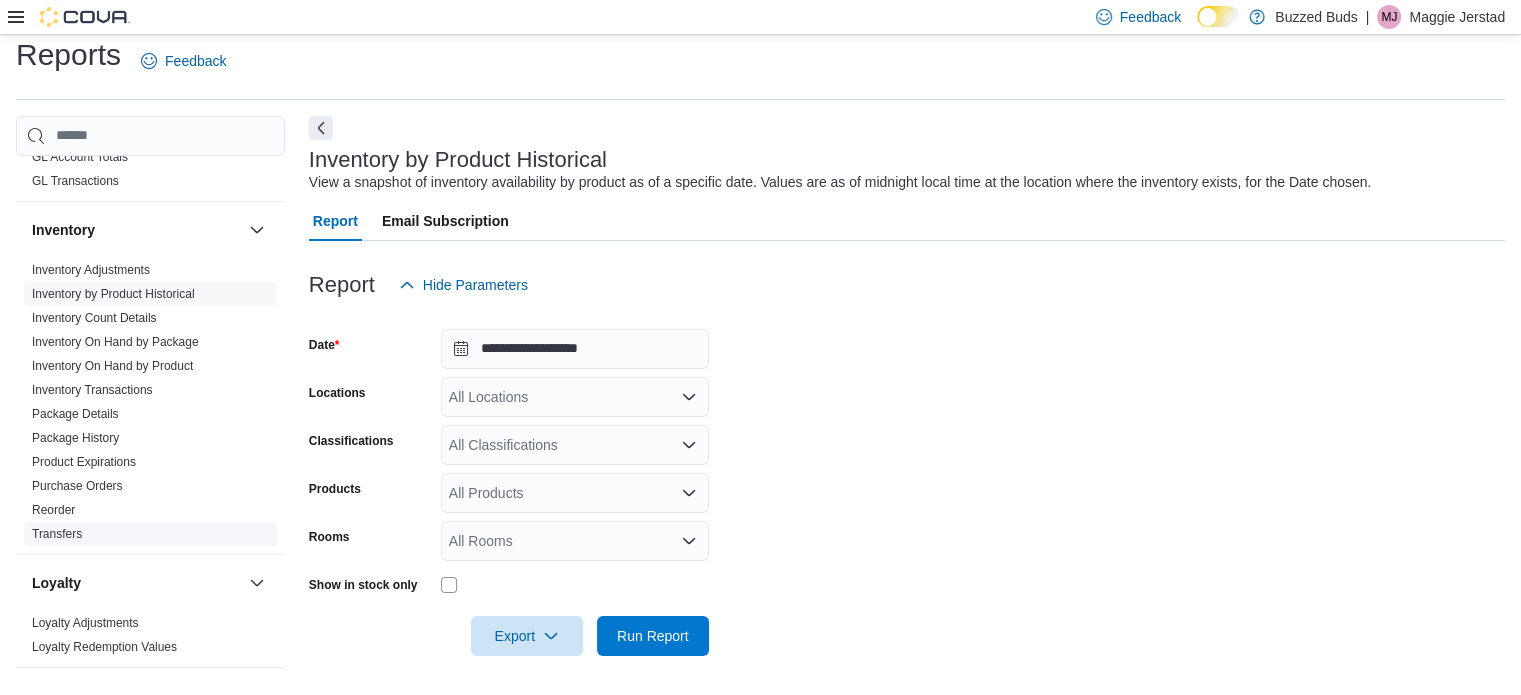 click on "Transfers" at bounding box center [150, 534] 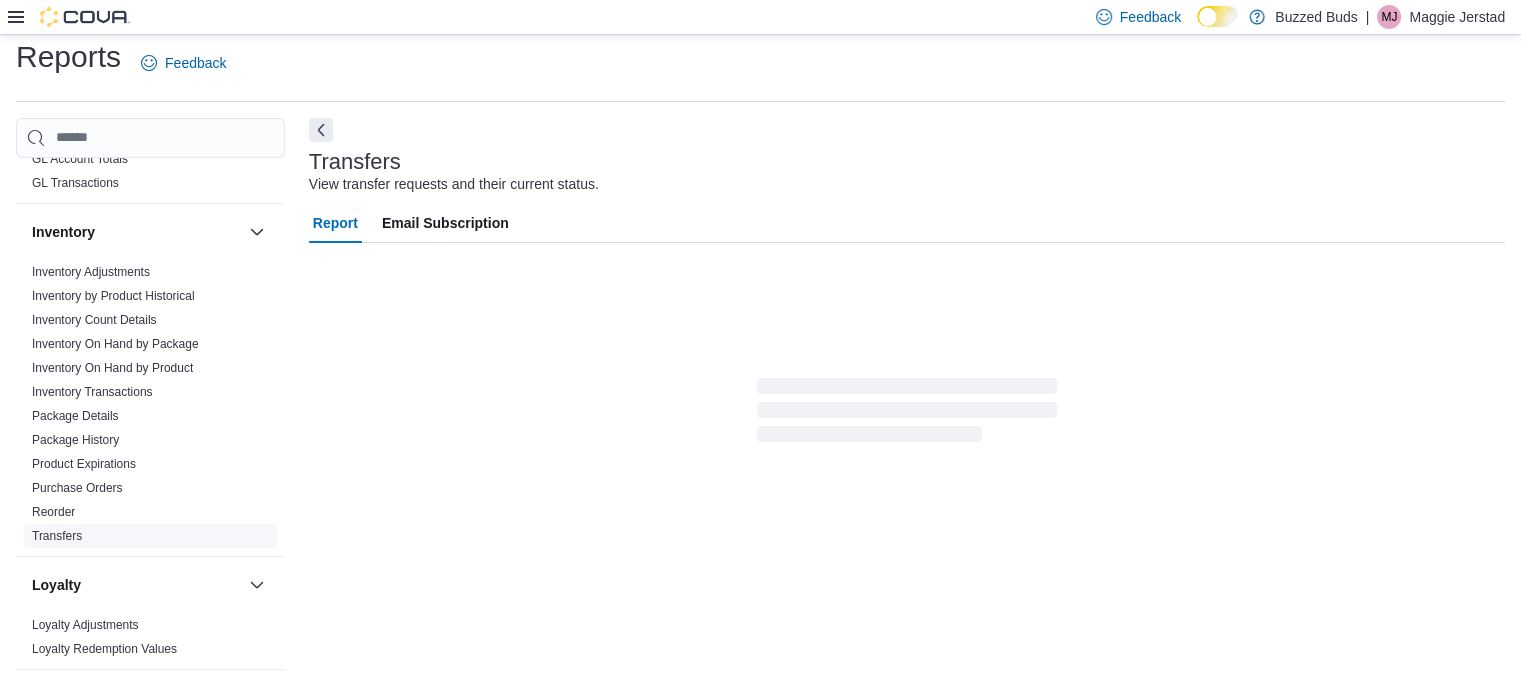 scroll, scrollTop: 13, scrollLeft: 0, axis: vertical 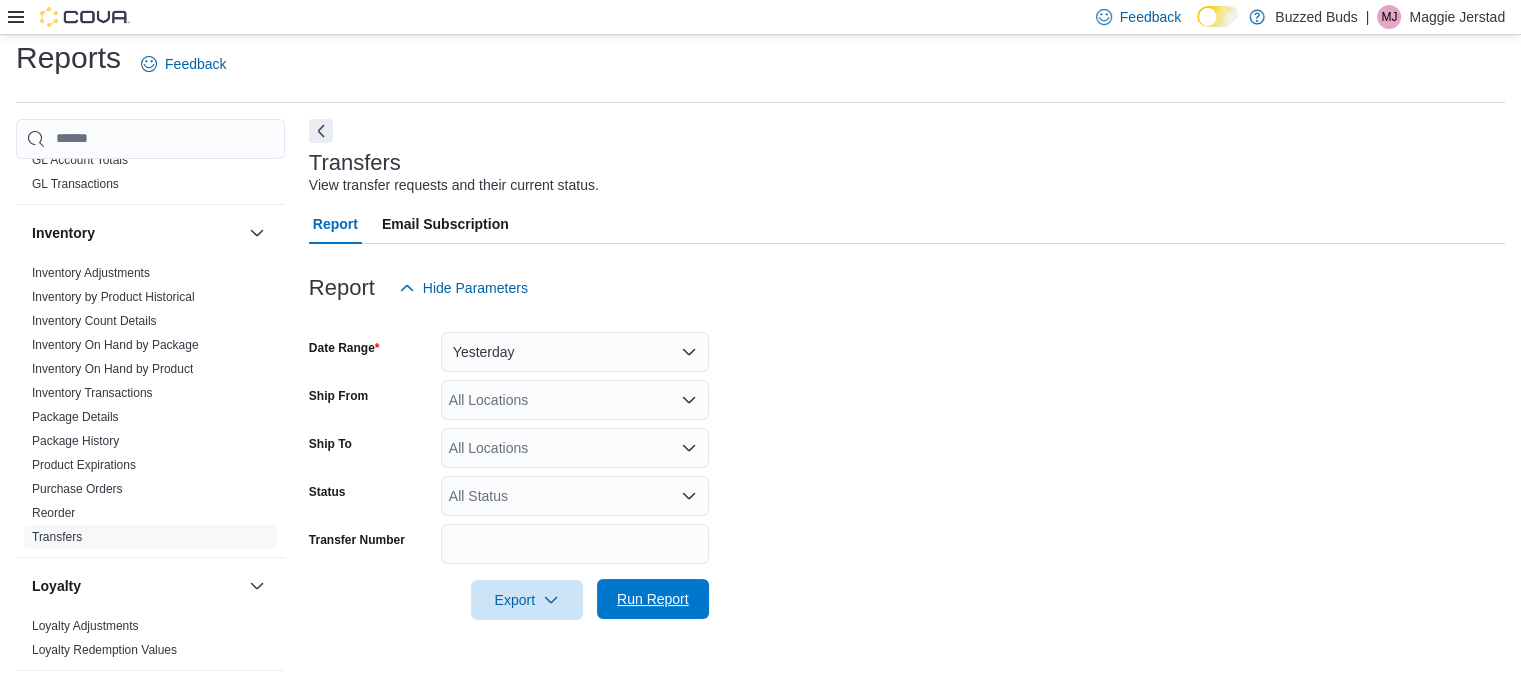 click on "Run Report" at bounding box center [653, 599] 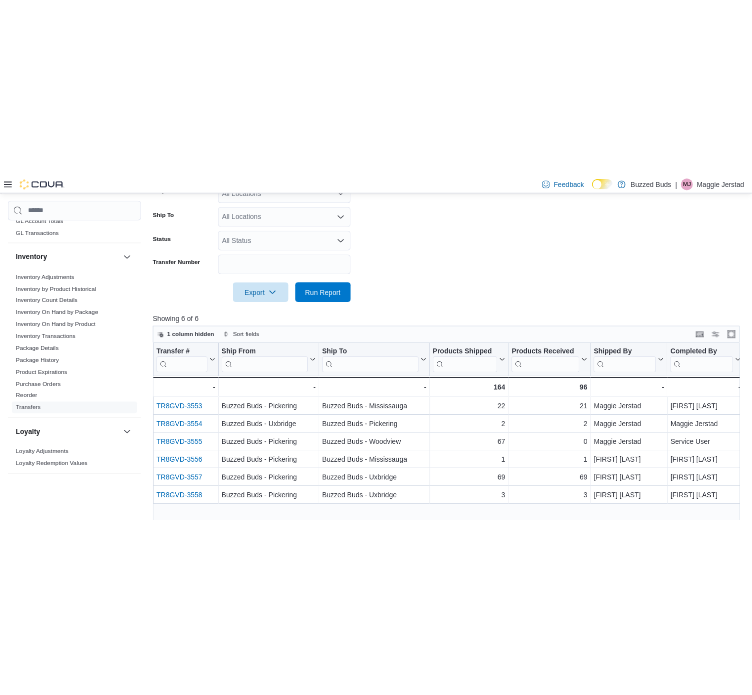 scroll, scrollTop: 380, scrollLeft: 0, axis: vertical 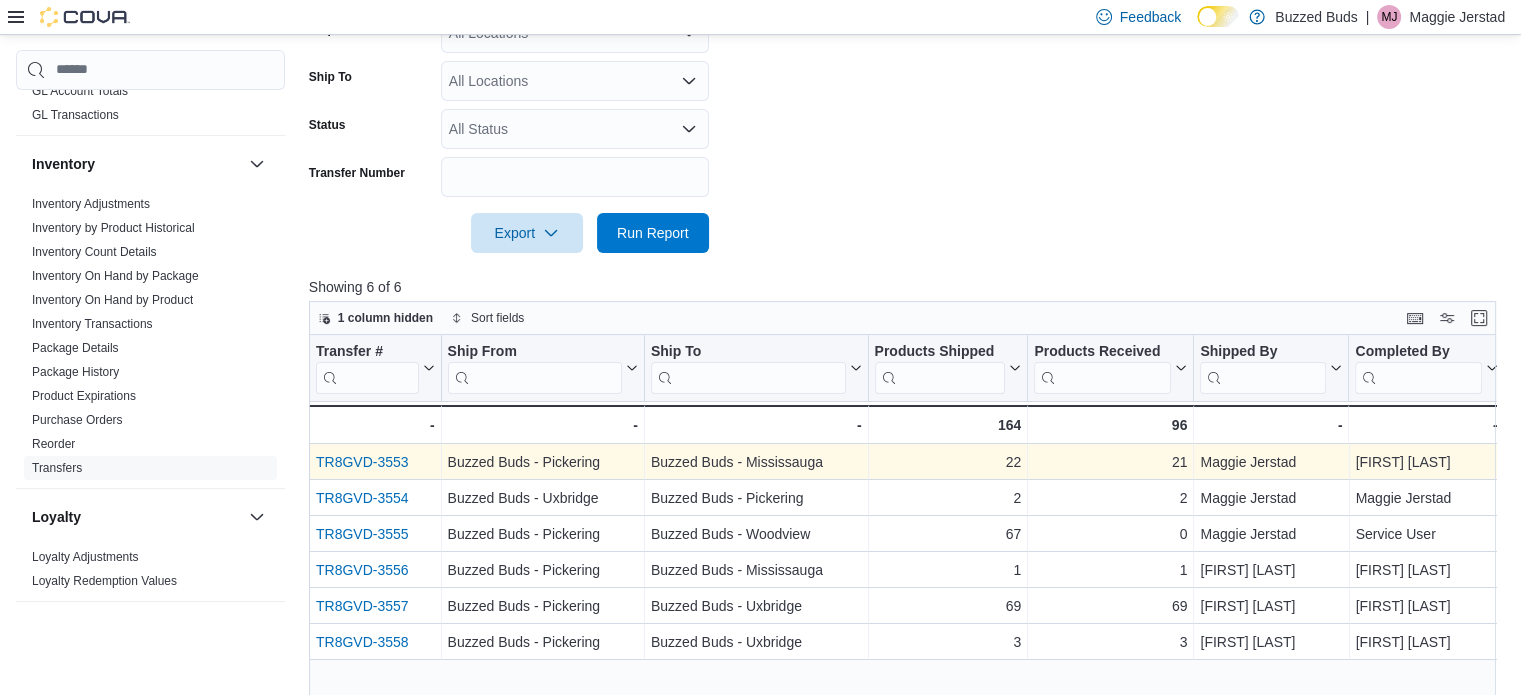 click on "TR8GVD-3553" at bounding box center [362, 462] 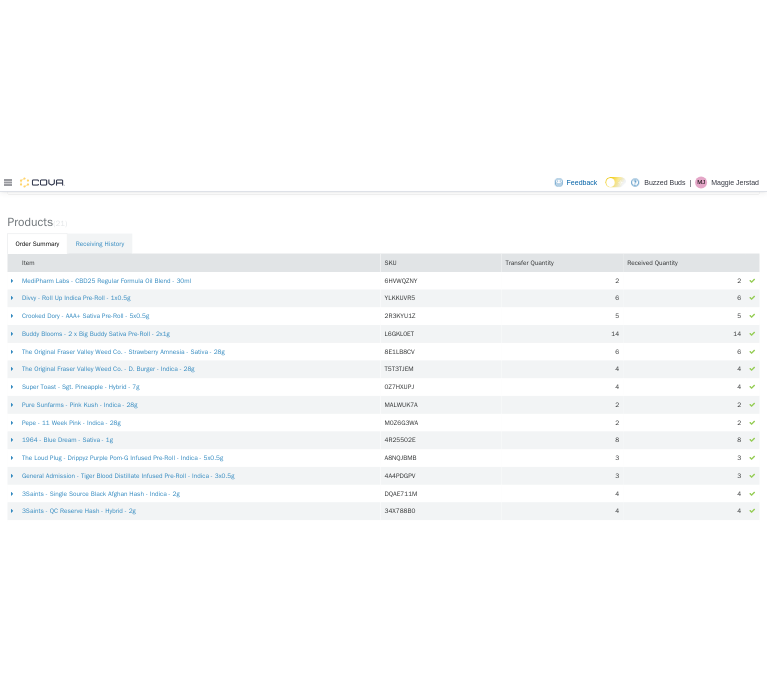 scroll, scrollTop: 588, scrollLeft: 0, axis: vertical 